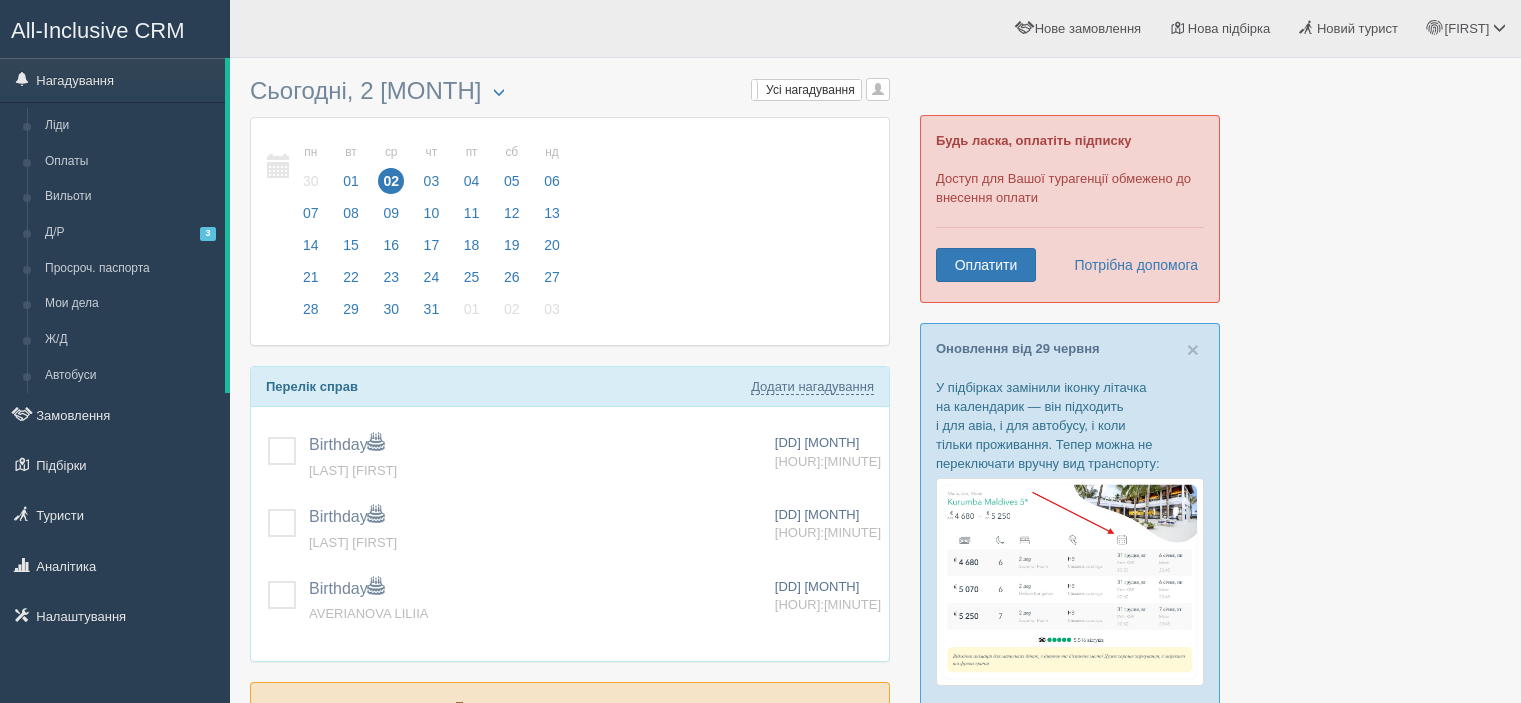 scroll, scrollTop: 0, scrollLeft: 0, axis: both 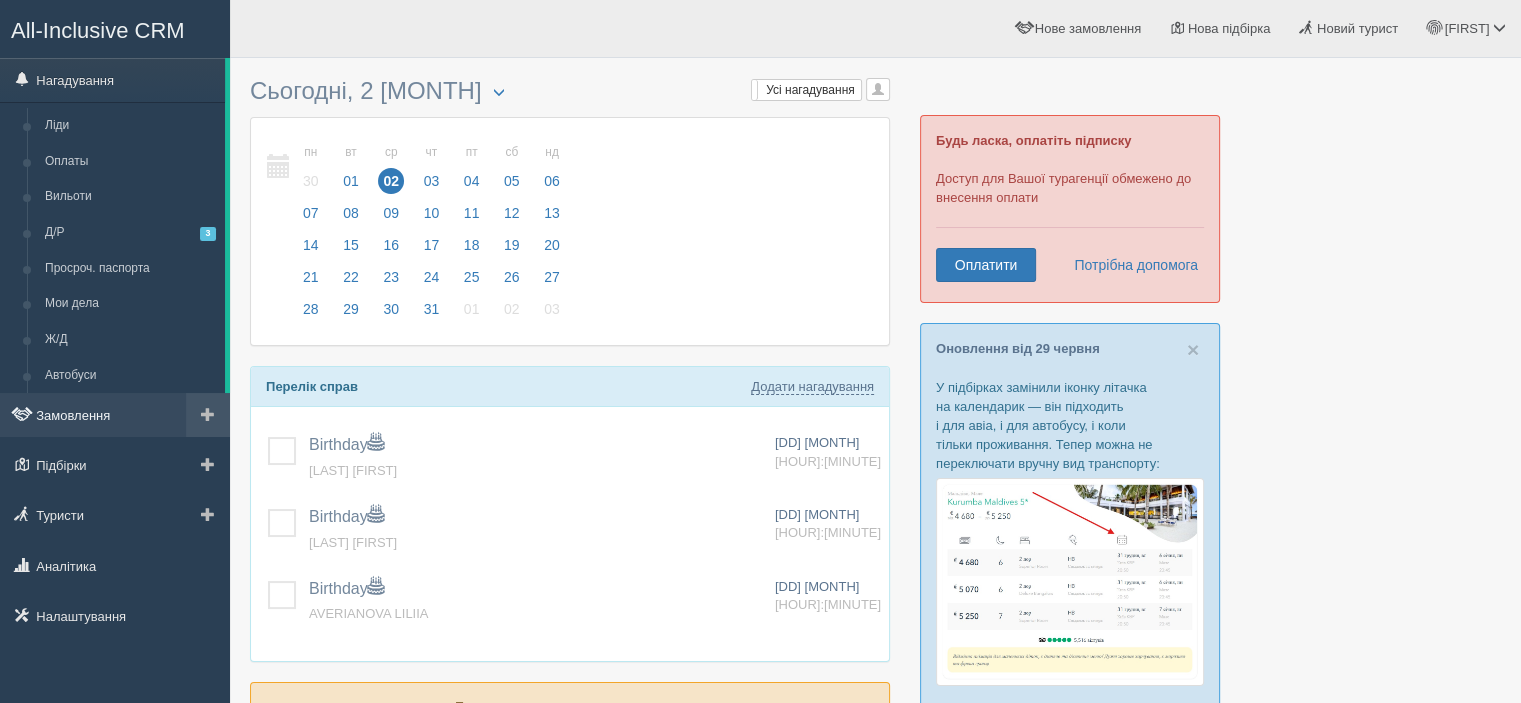 click on "Замовлення" at bounding box center (115, 415) 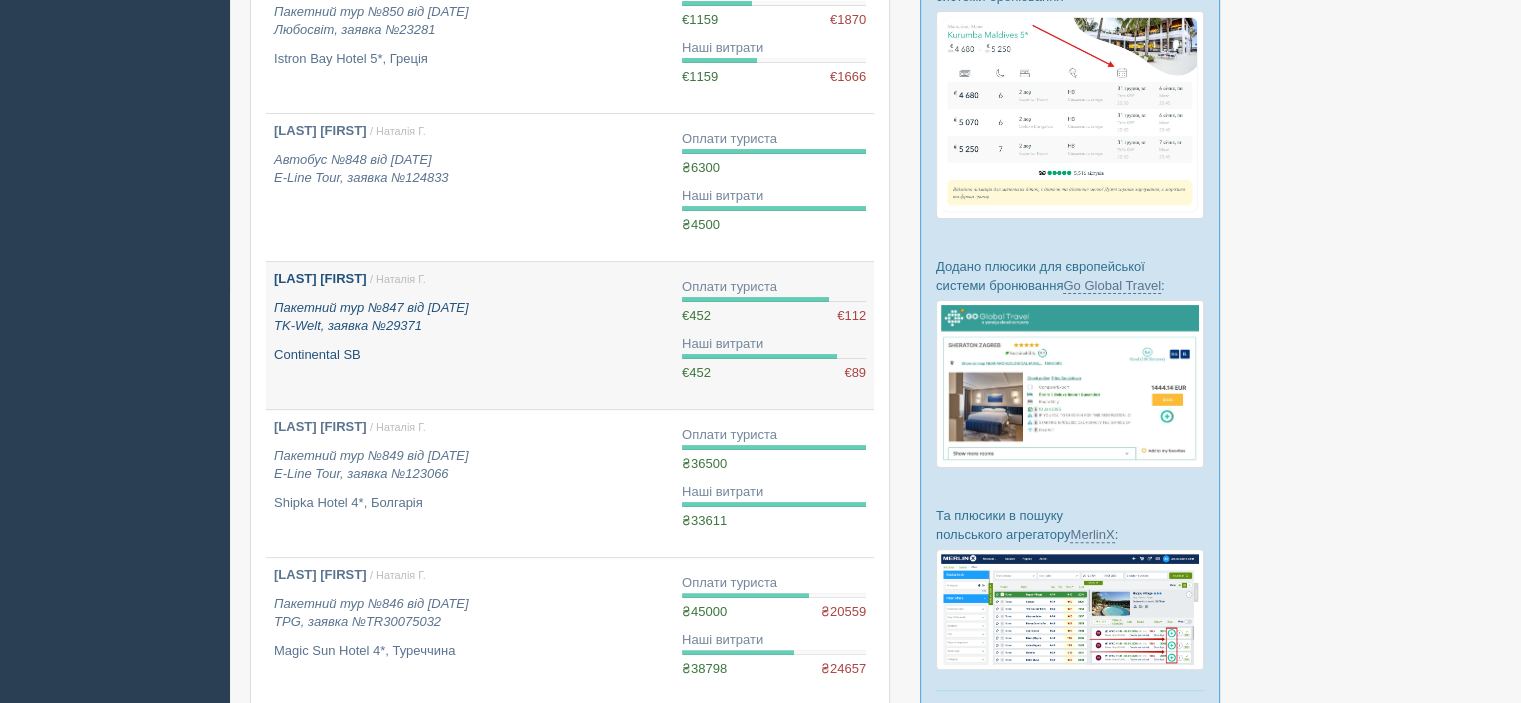 scroll, scrollTop: 600, scrollLeft: 0, axis: vertical 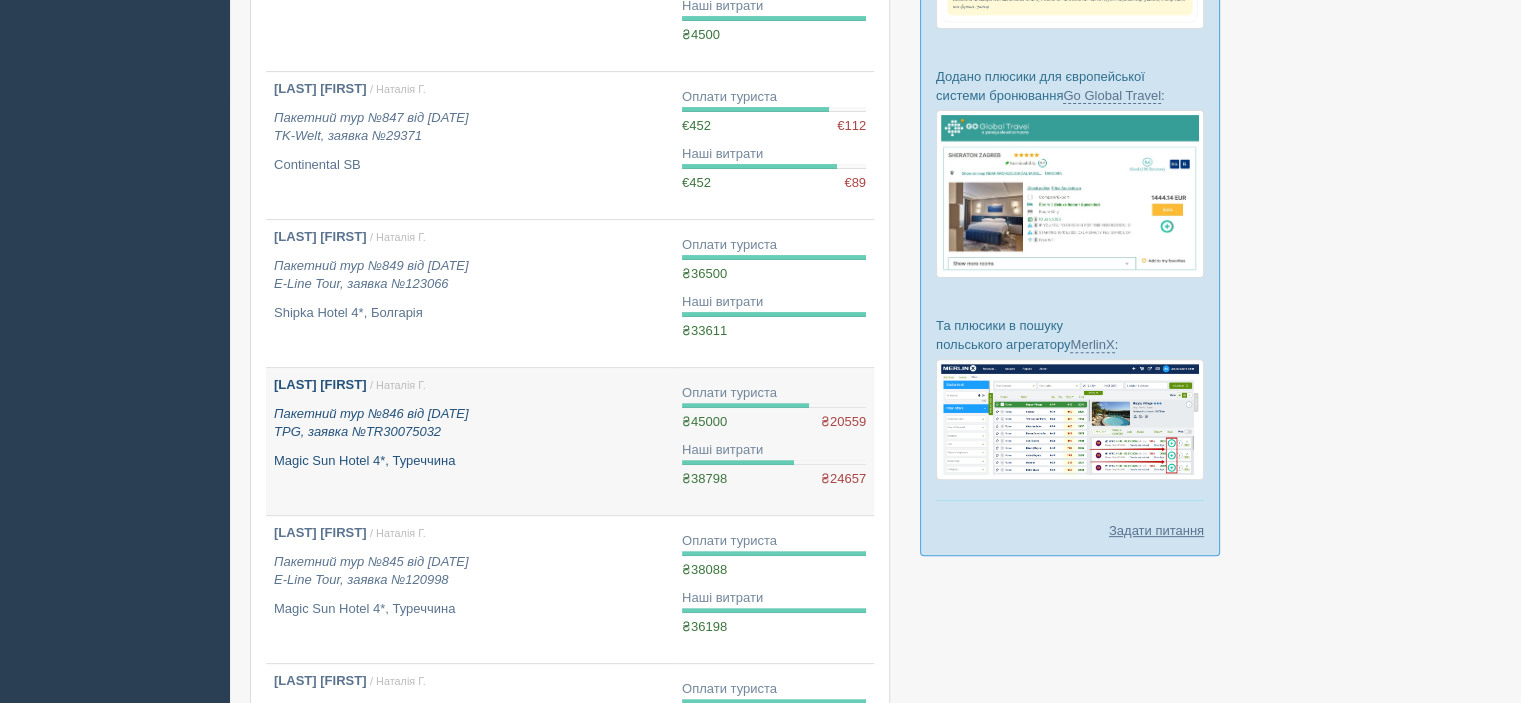click on "TOKAREVA TETIANA" at bounding box center [320, 384] 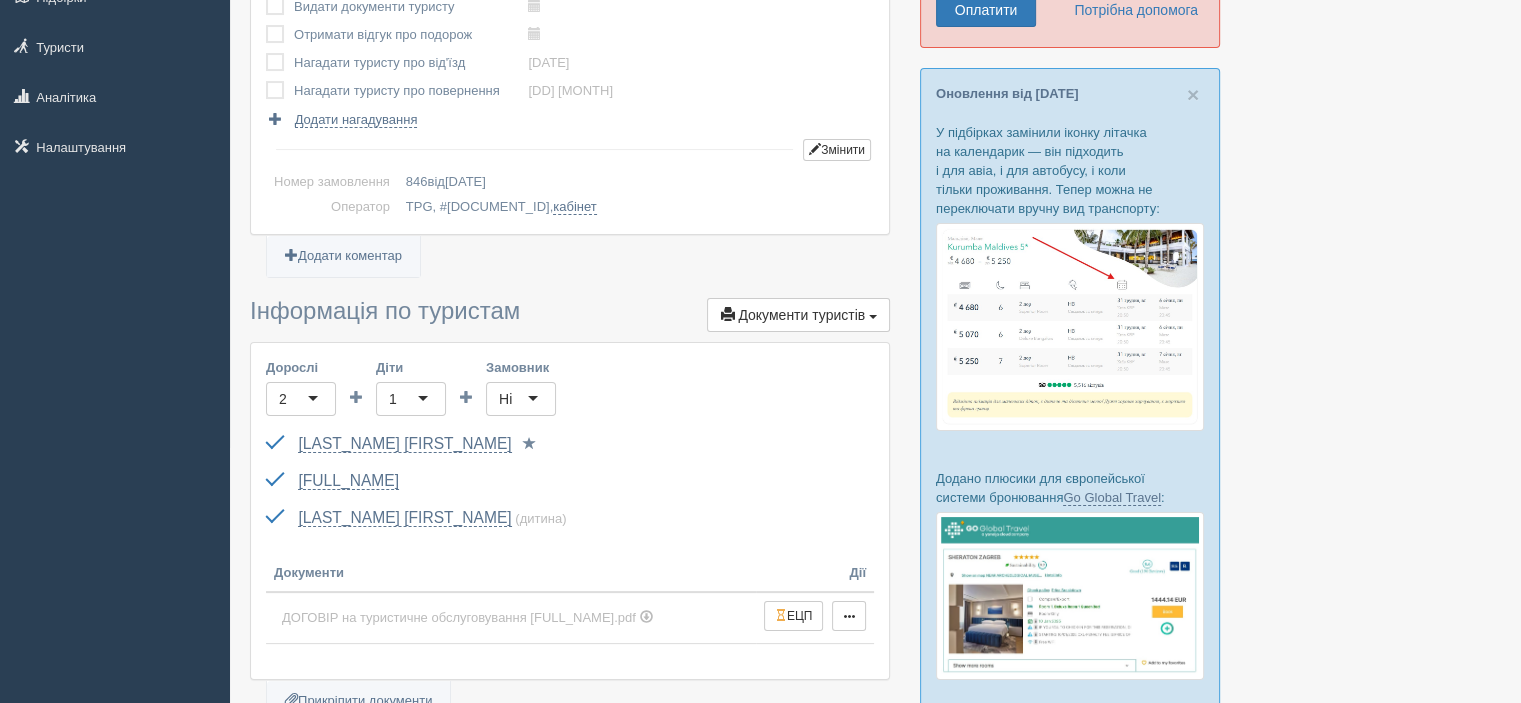 scroll, scrollTop: 149, scrollLeft: 0, axis: vertical 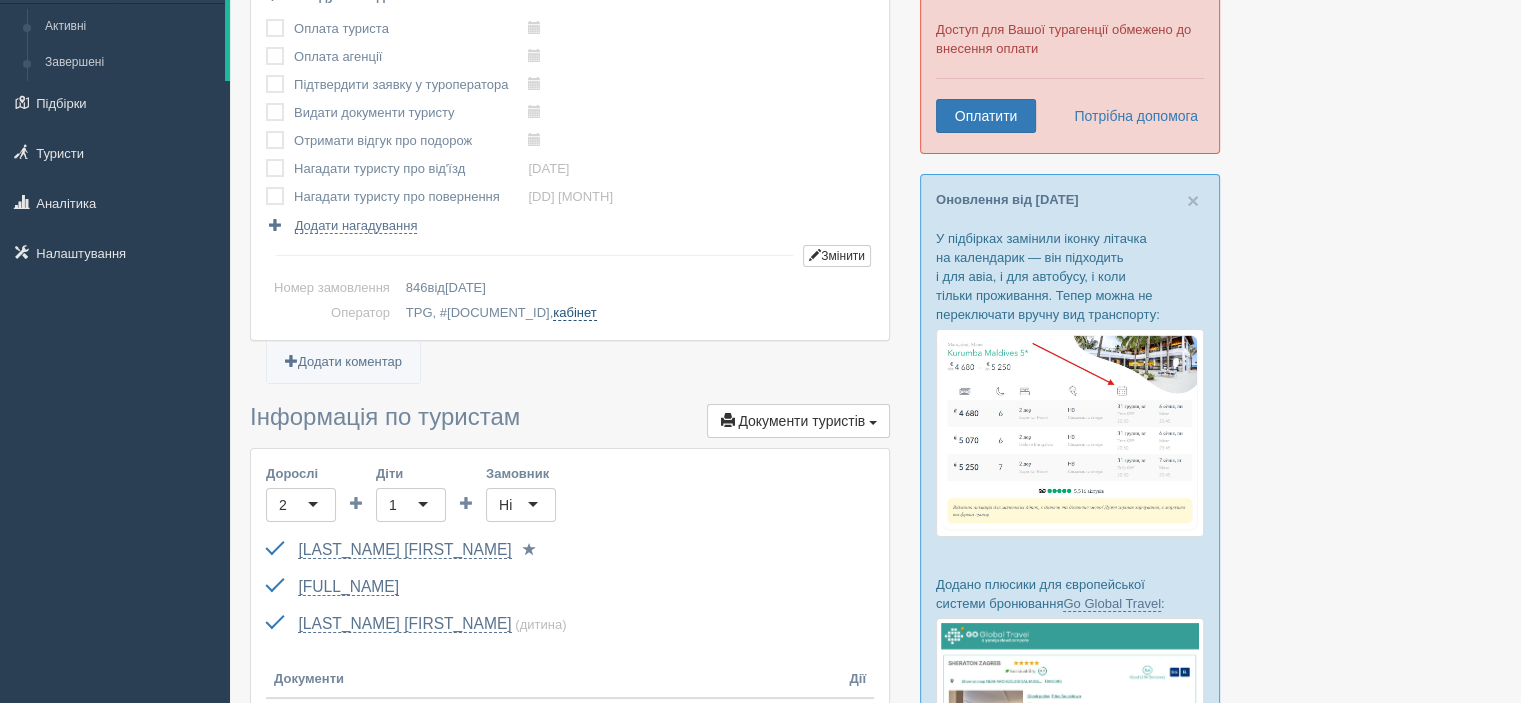 click on "кабінет" at bounding box center (553, 313) 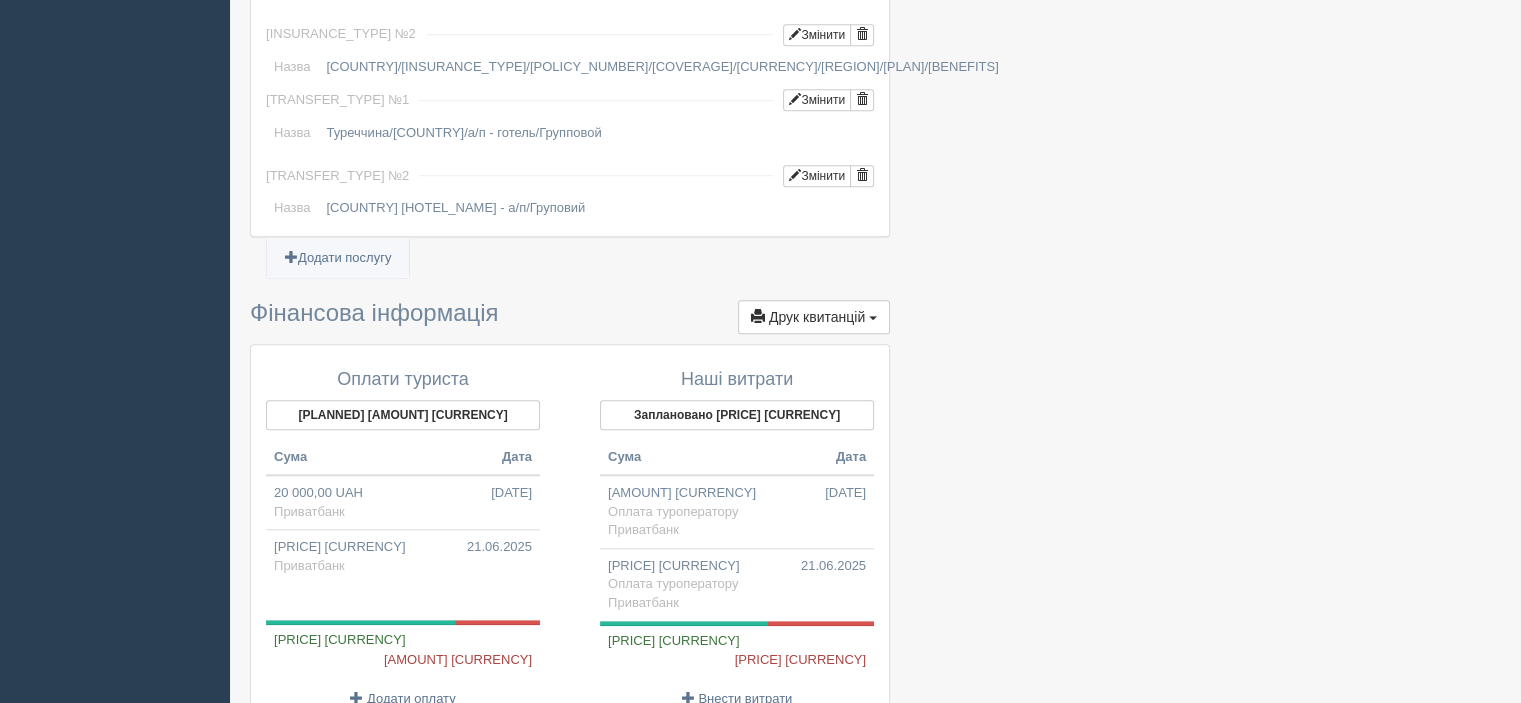 scroll, scrollTop: 1949, scrollLeft: 0, axis: vertical 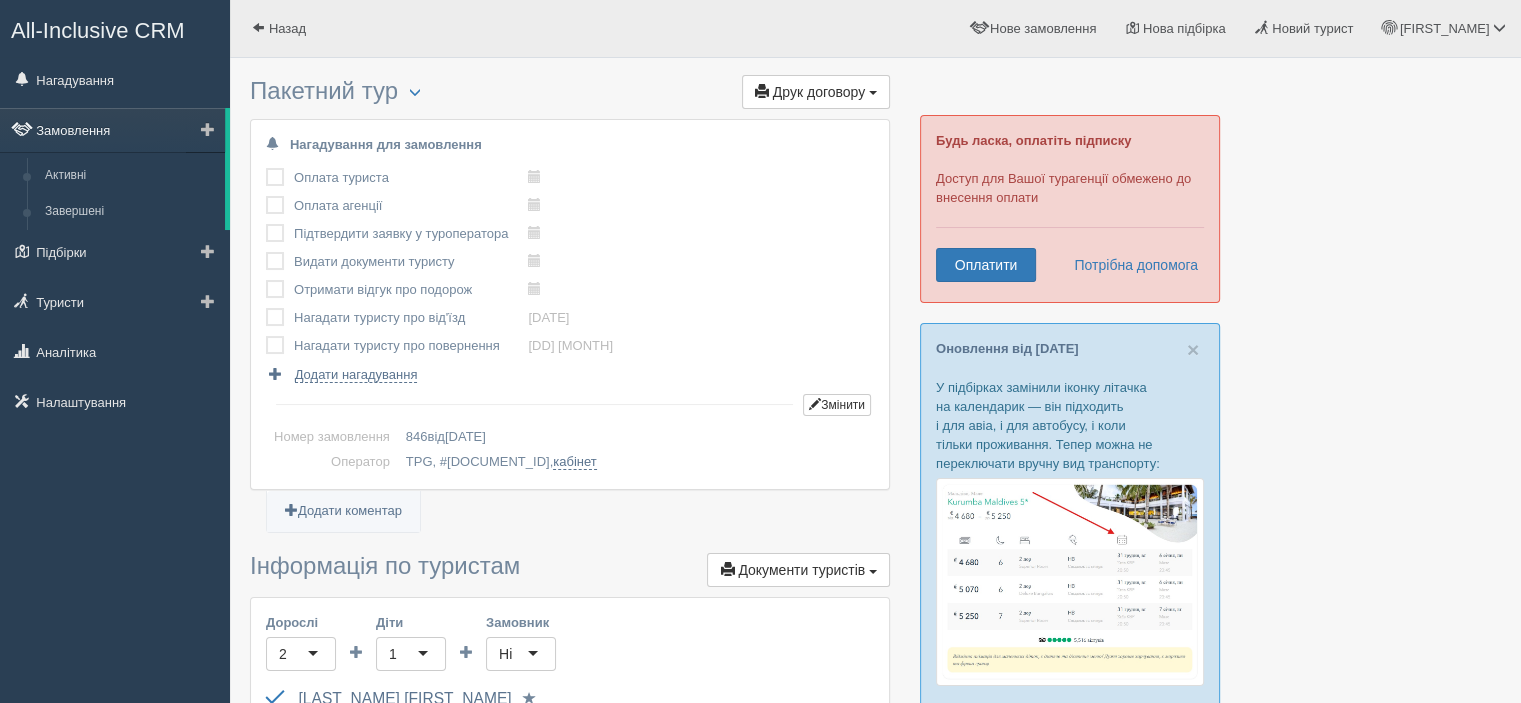 click on "Замовлення" at bounding box center [112, 130] 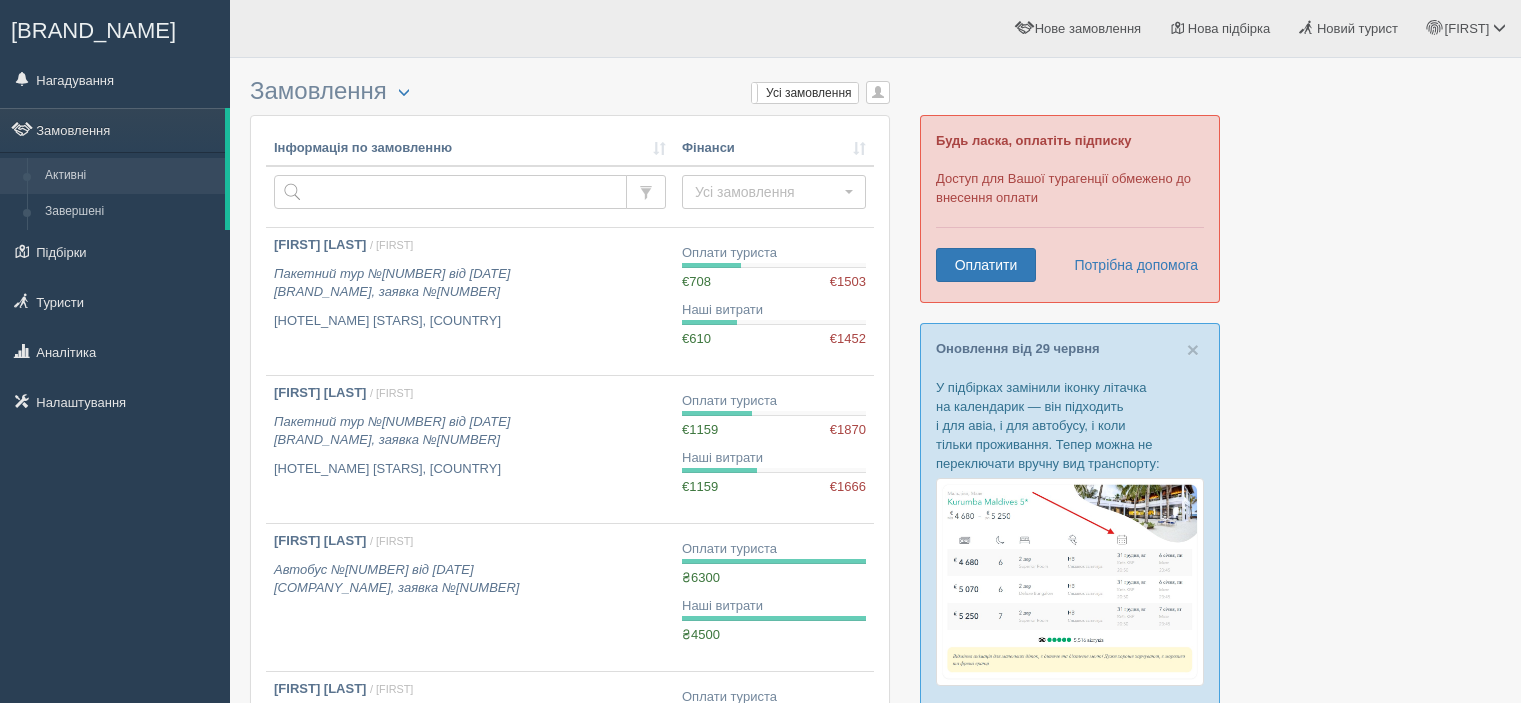 scroll, scrollTop: 0, scrollLeft: 0, axis: both 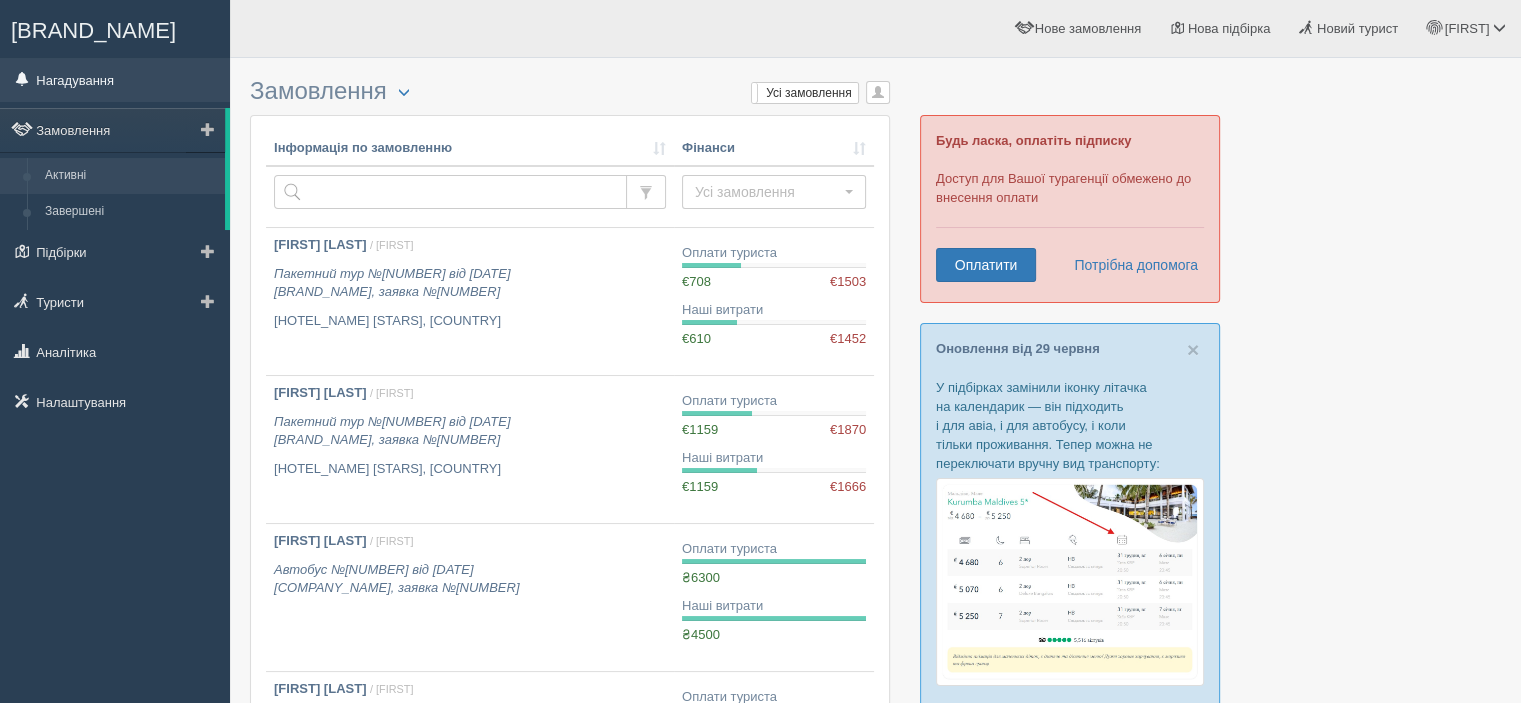 click on "Нагадування" at bounding box center (115, 80) 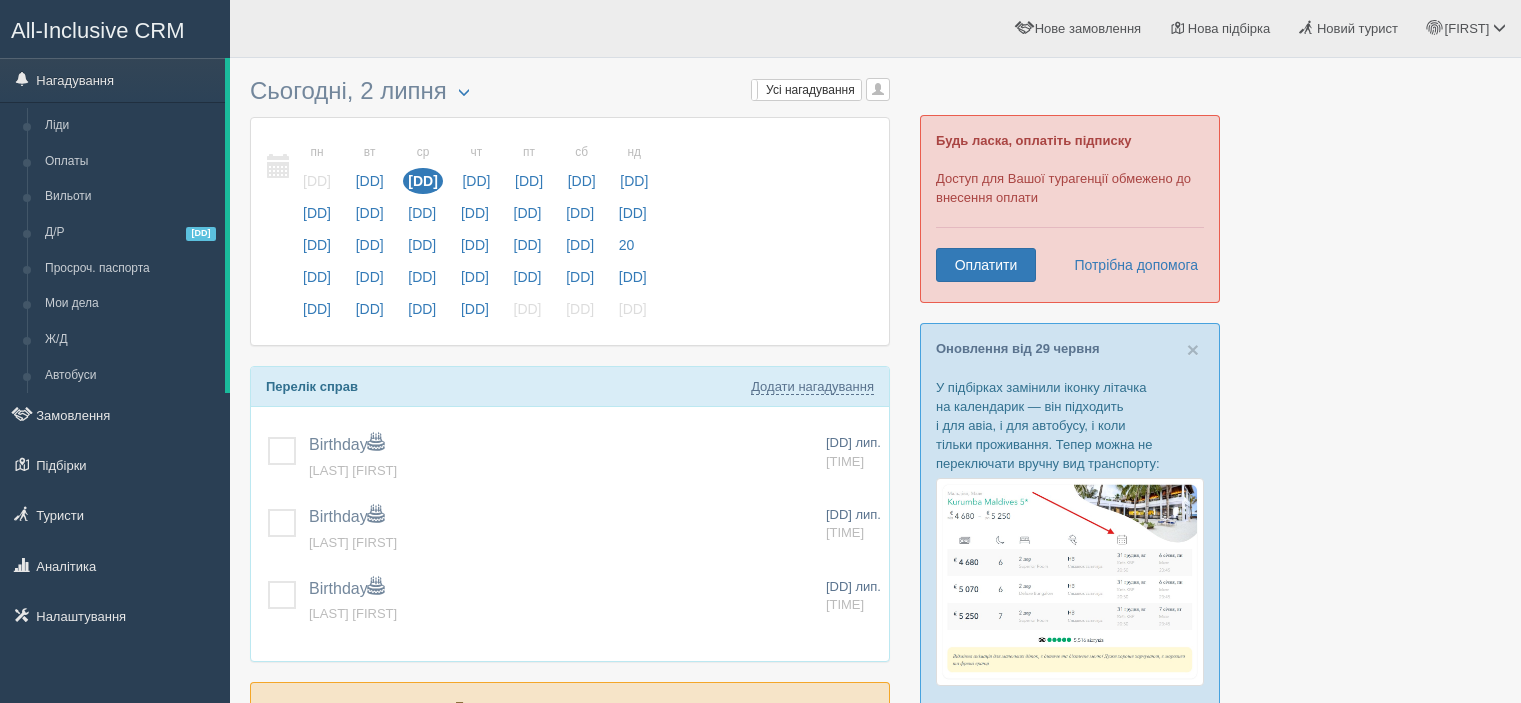 scroll, scrollTop: 0, scrollLeft: 0, axis: both 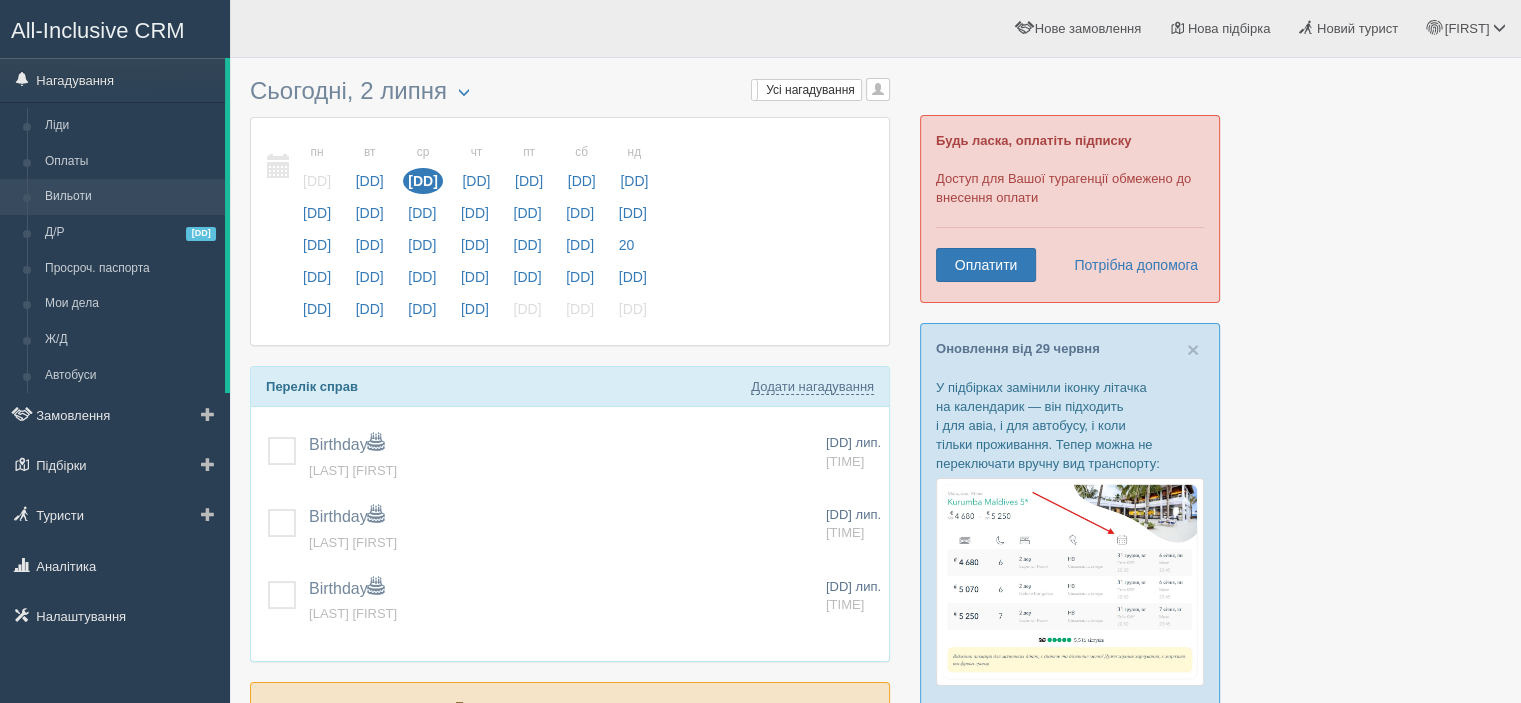 click on "Вильоти" at bounding box center [130, 197] 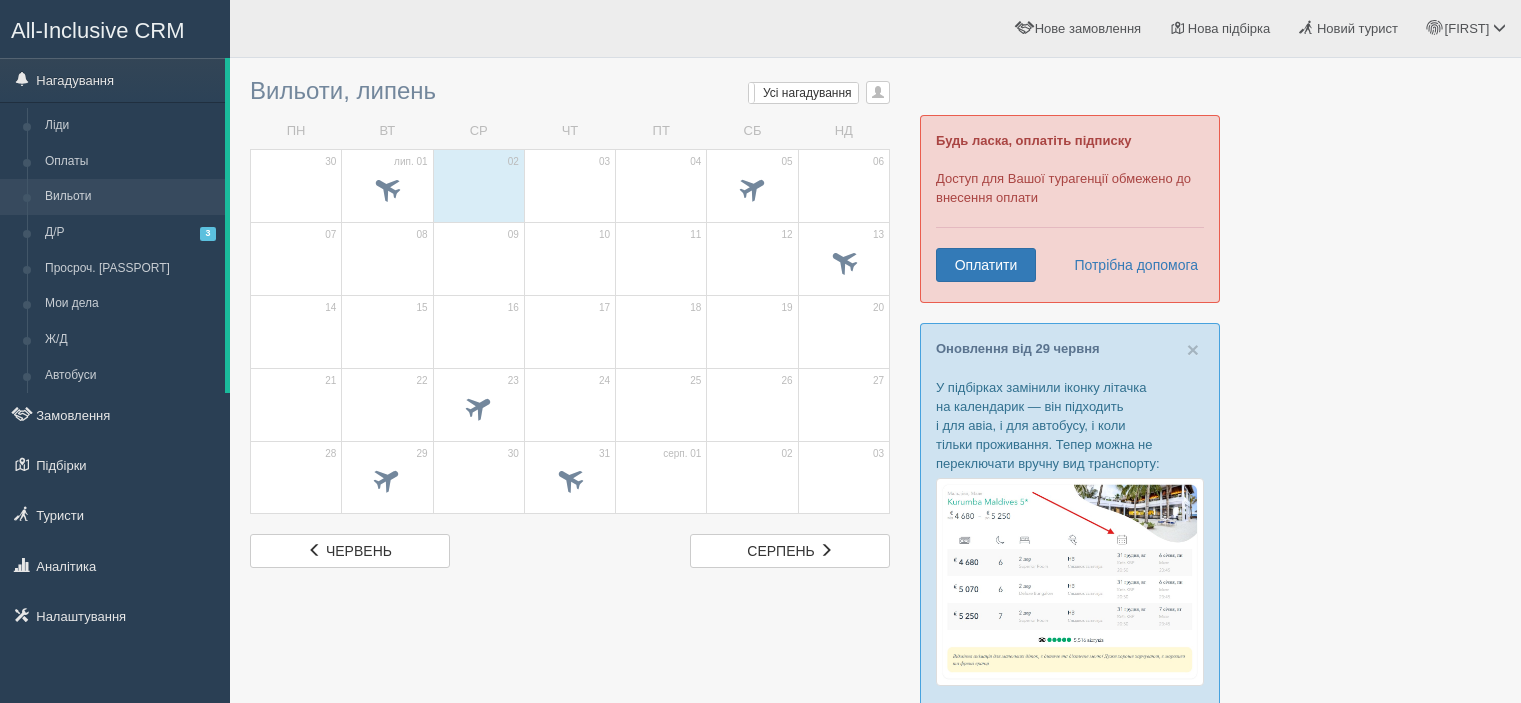 scroll, scrollTop: 0, scrollLeft: 0, axis: both 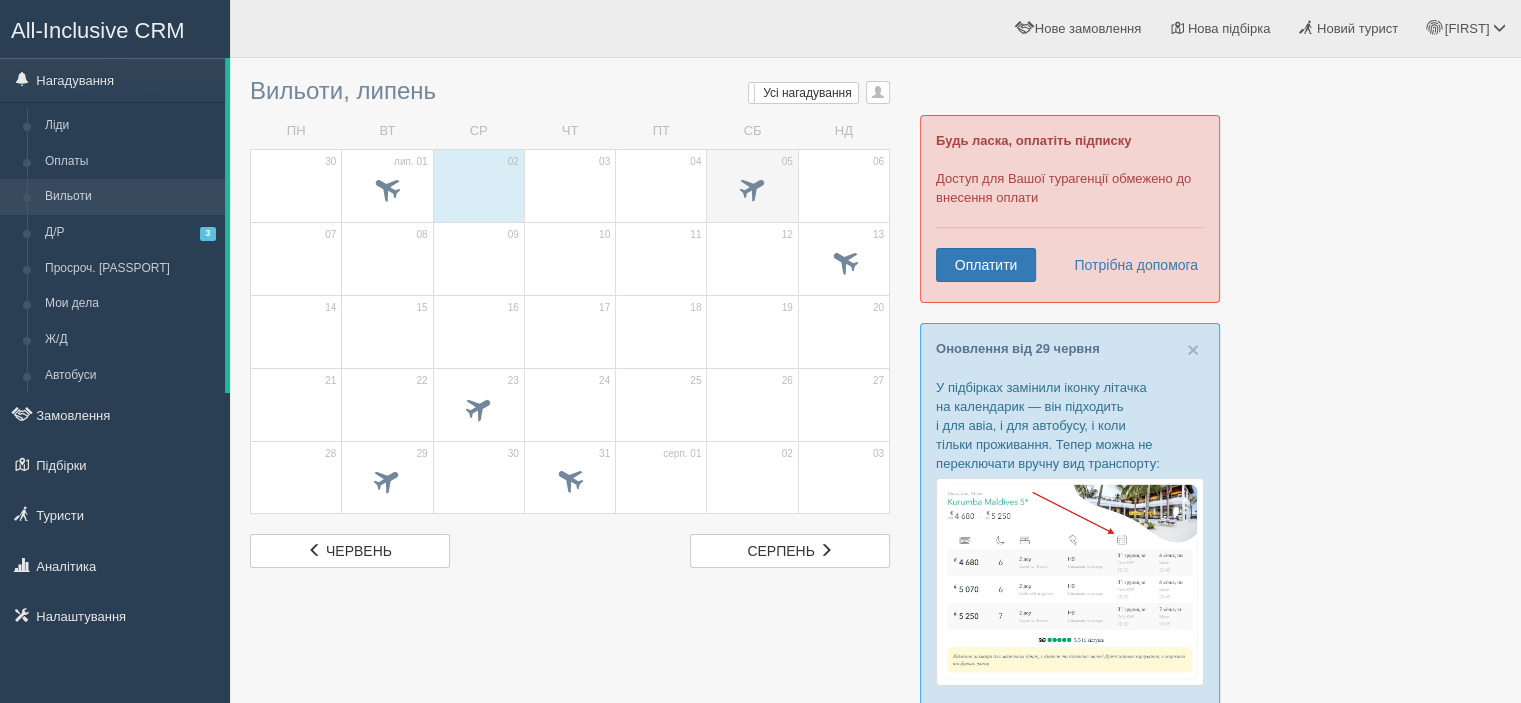 click at bounding box center [752, 187] 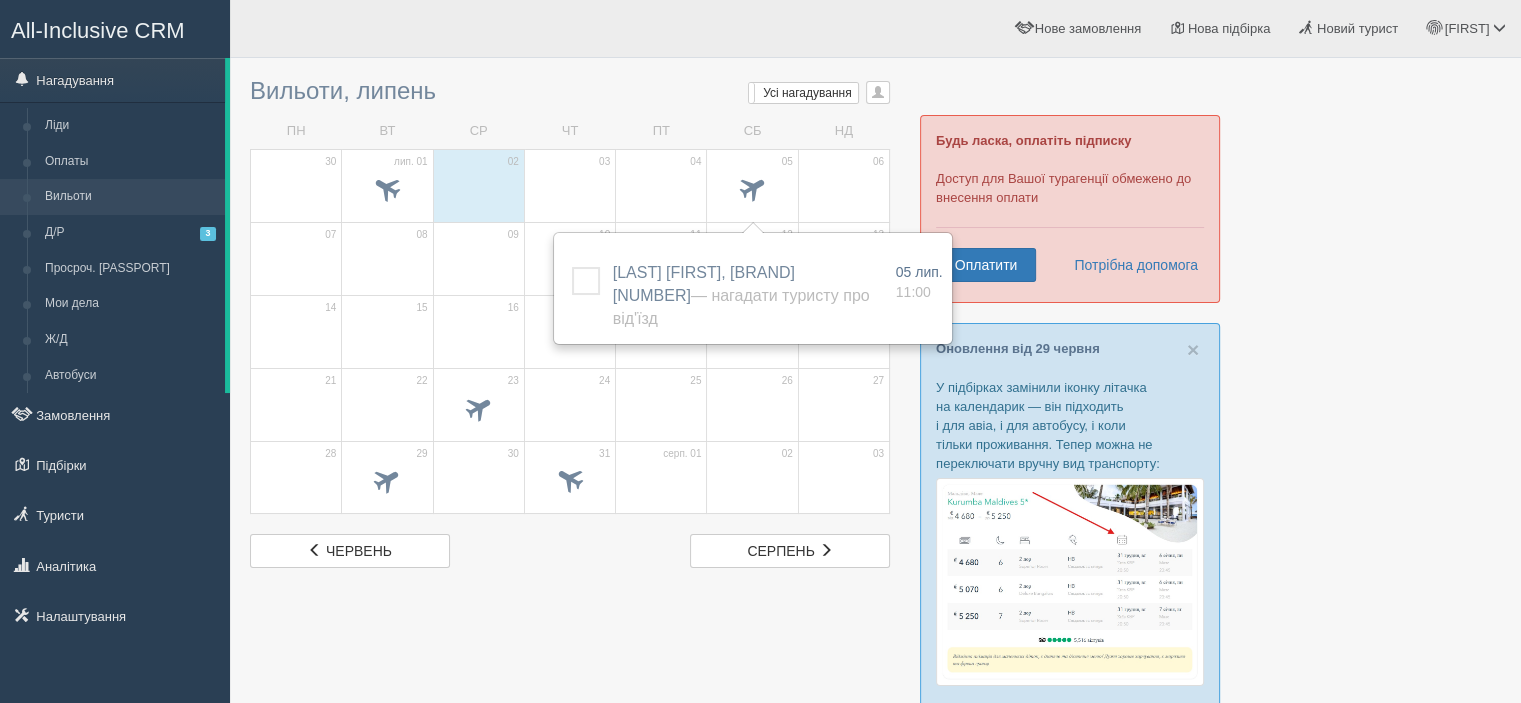 click at bounding box center (875, 650) 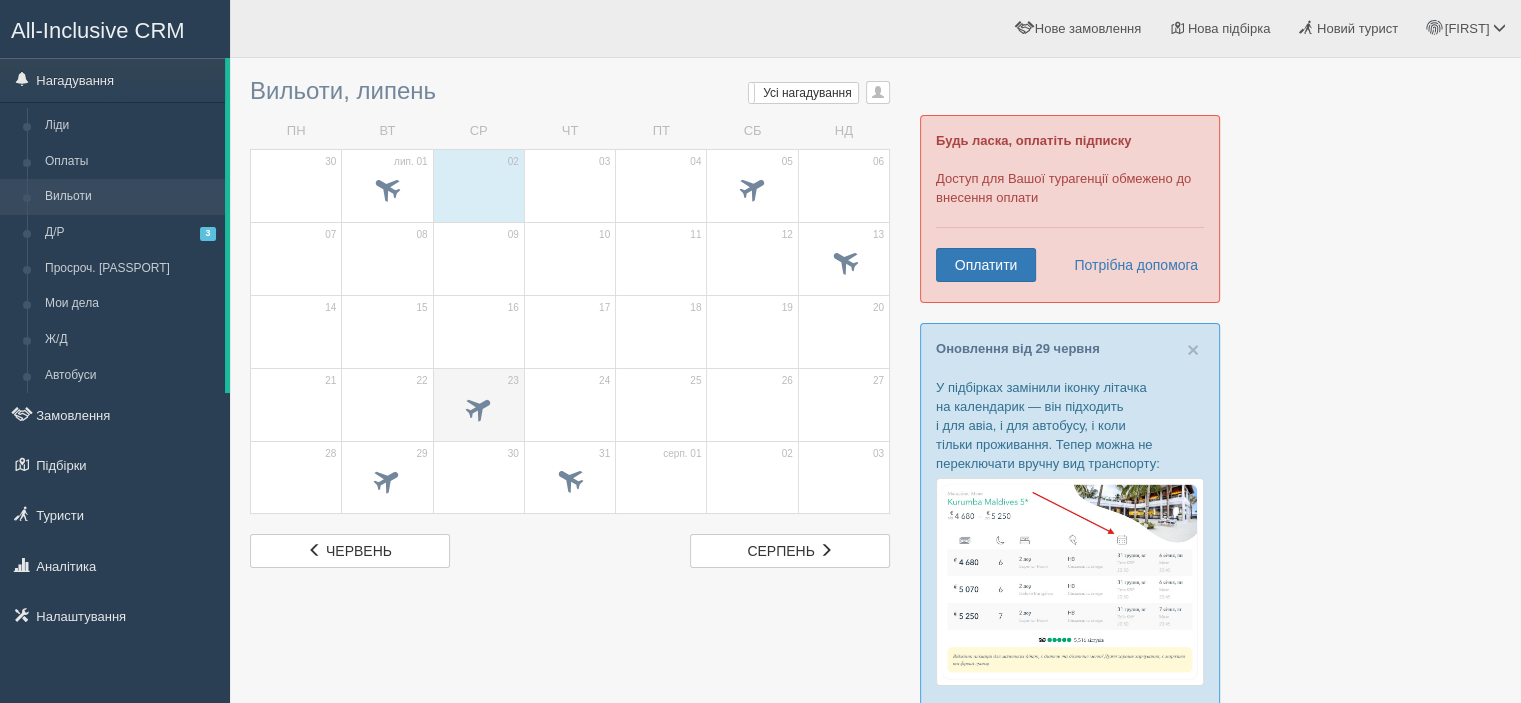 click at bounding box center (478, 406) 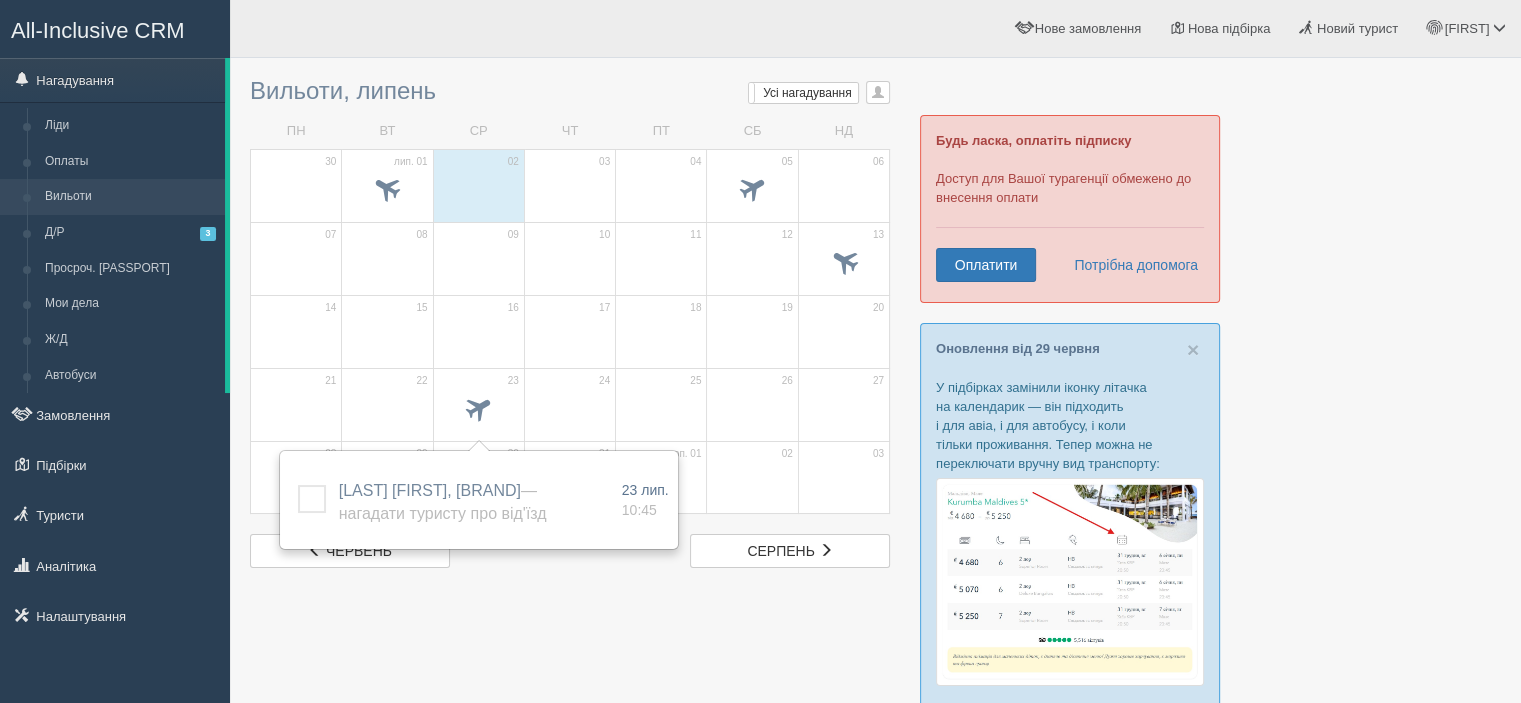click at bounding box center [875, 650] 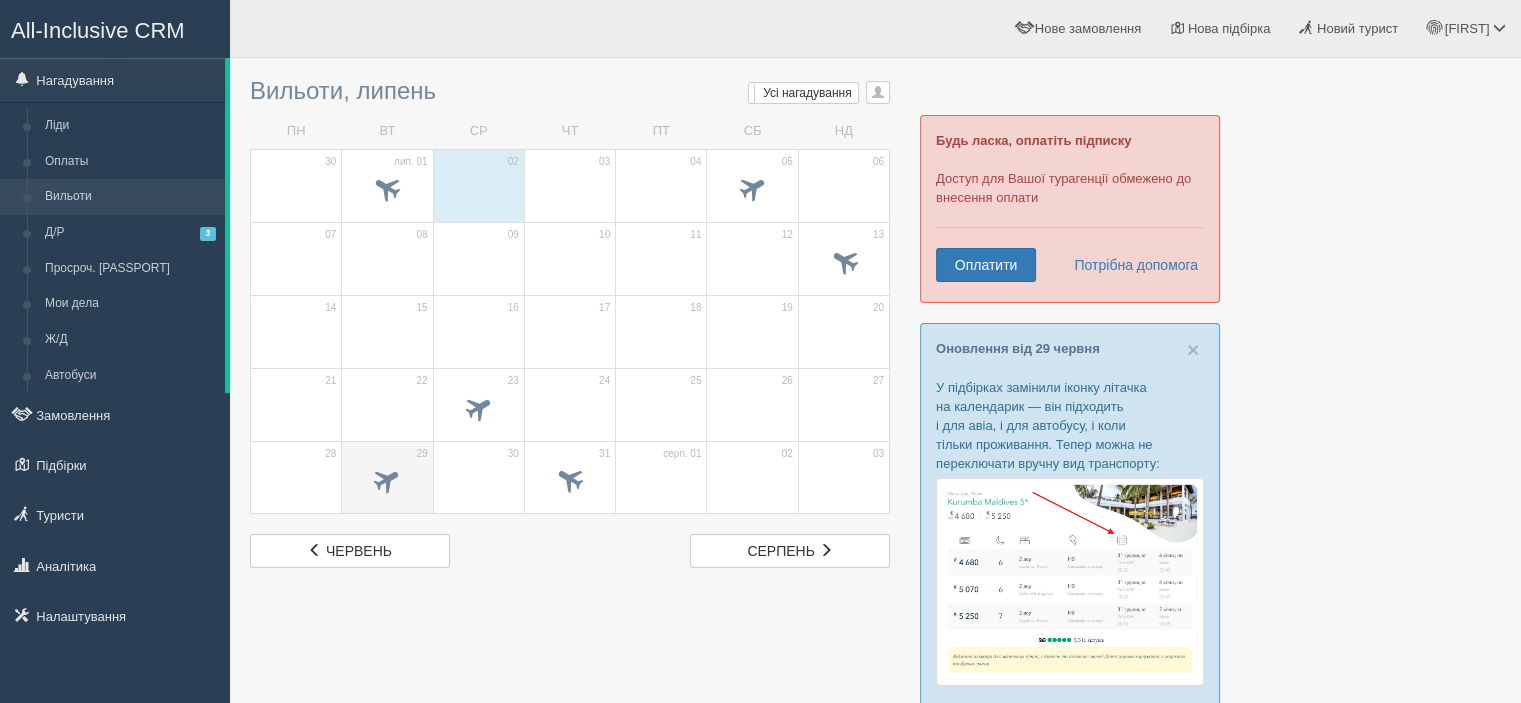 click at bounding box center (387, 191) 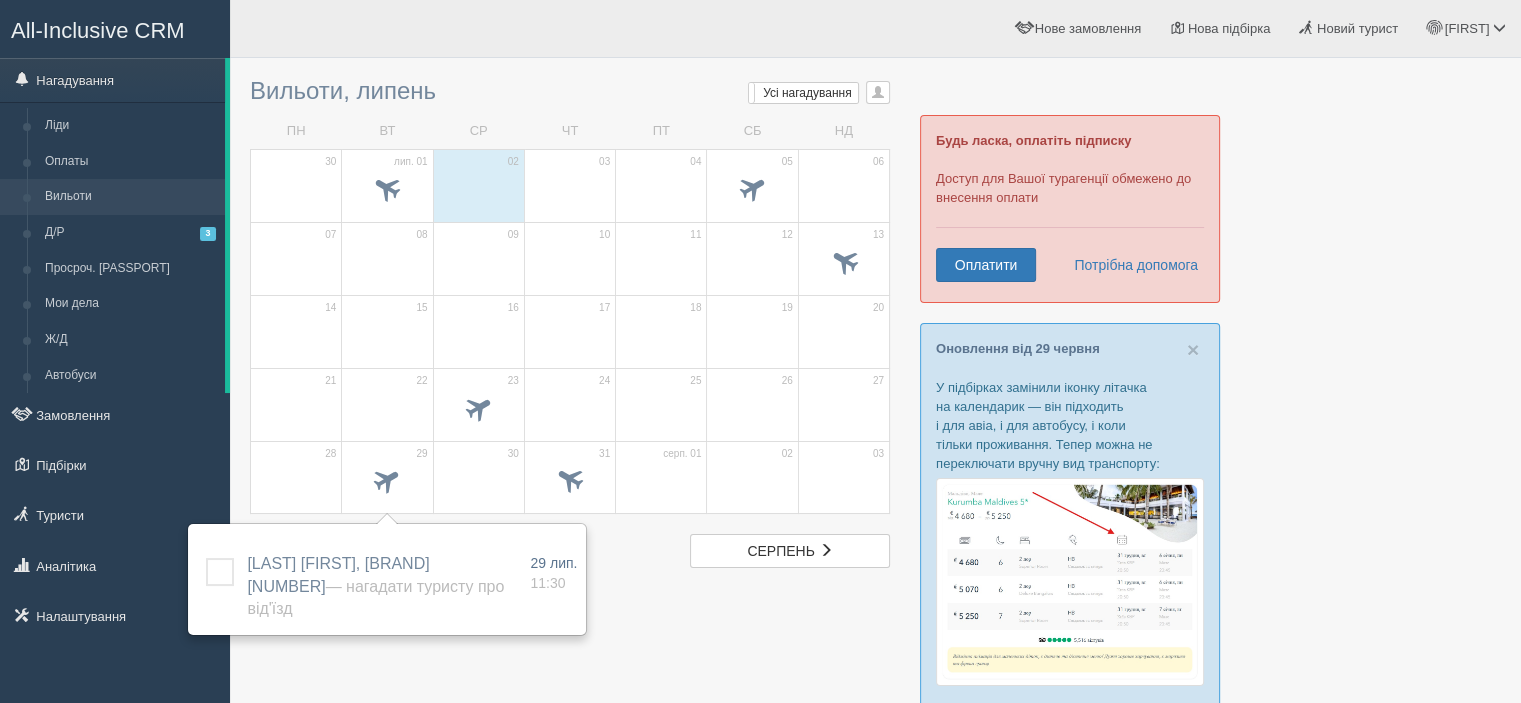 click at bounding box center [875, 650] 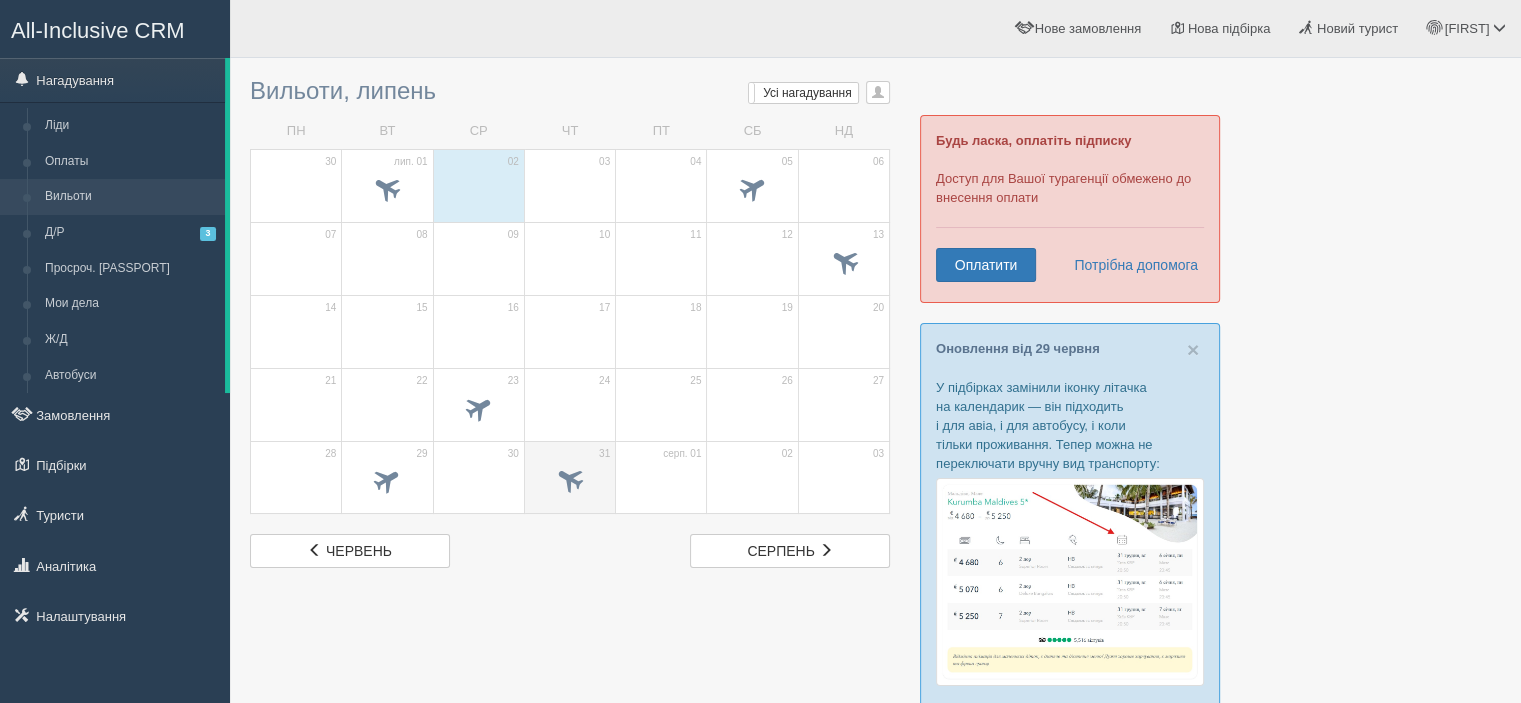 click on "31" at bounding box center [569, 477] 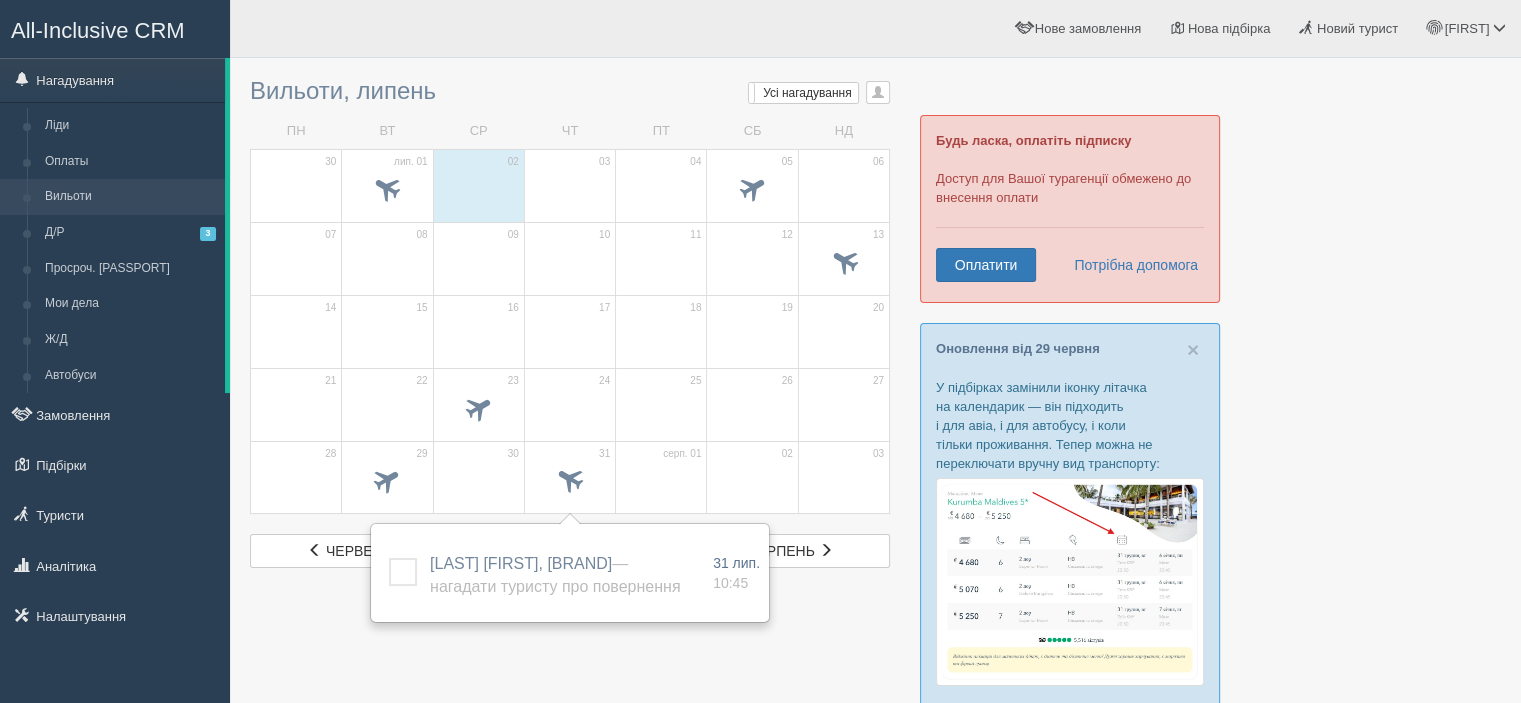 click at bounding box center [875, 650] 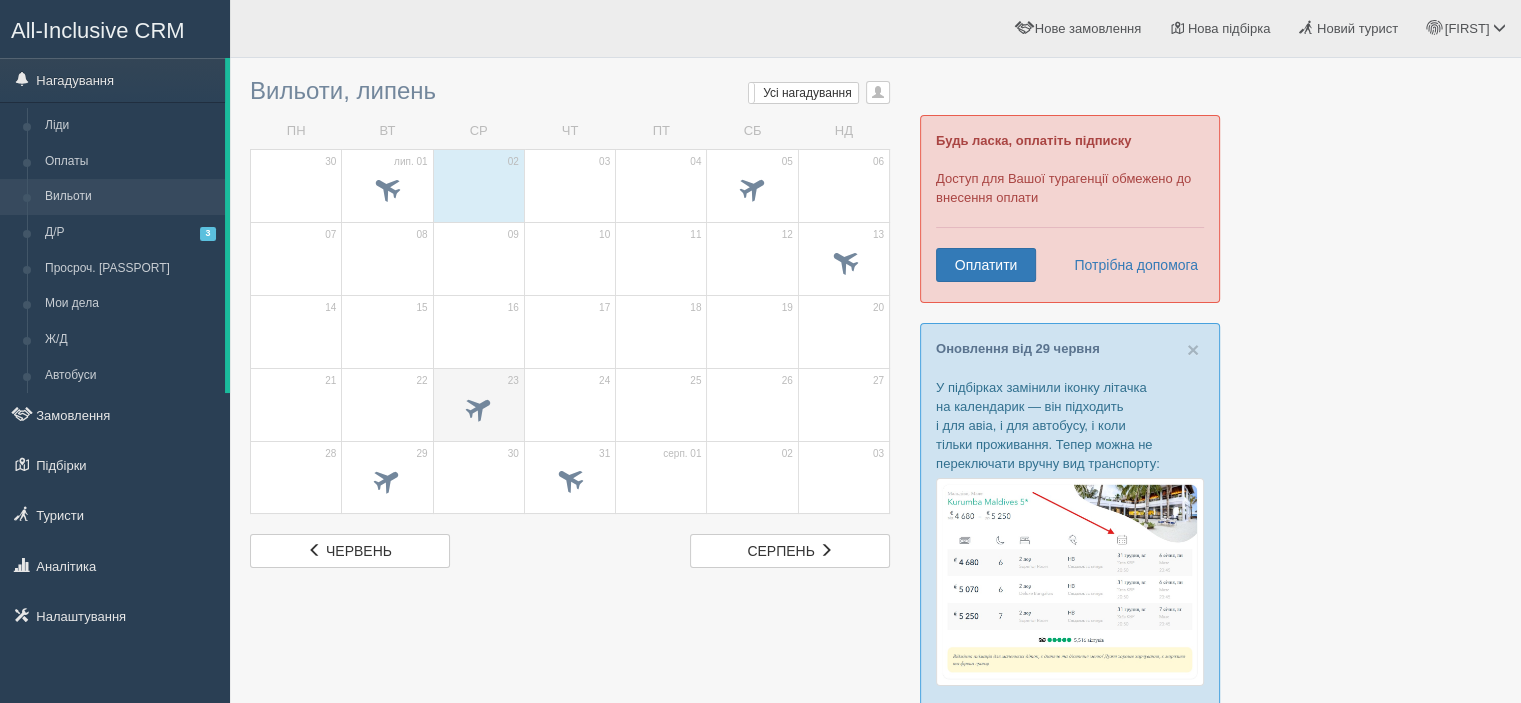 click at bounding box center (478, 406) 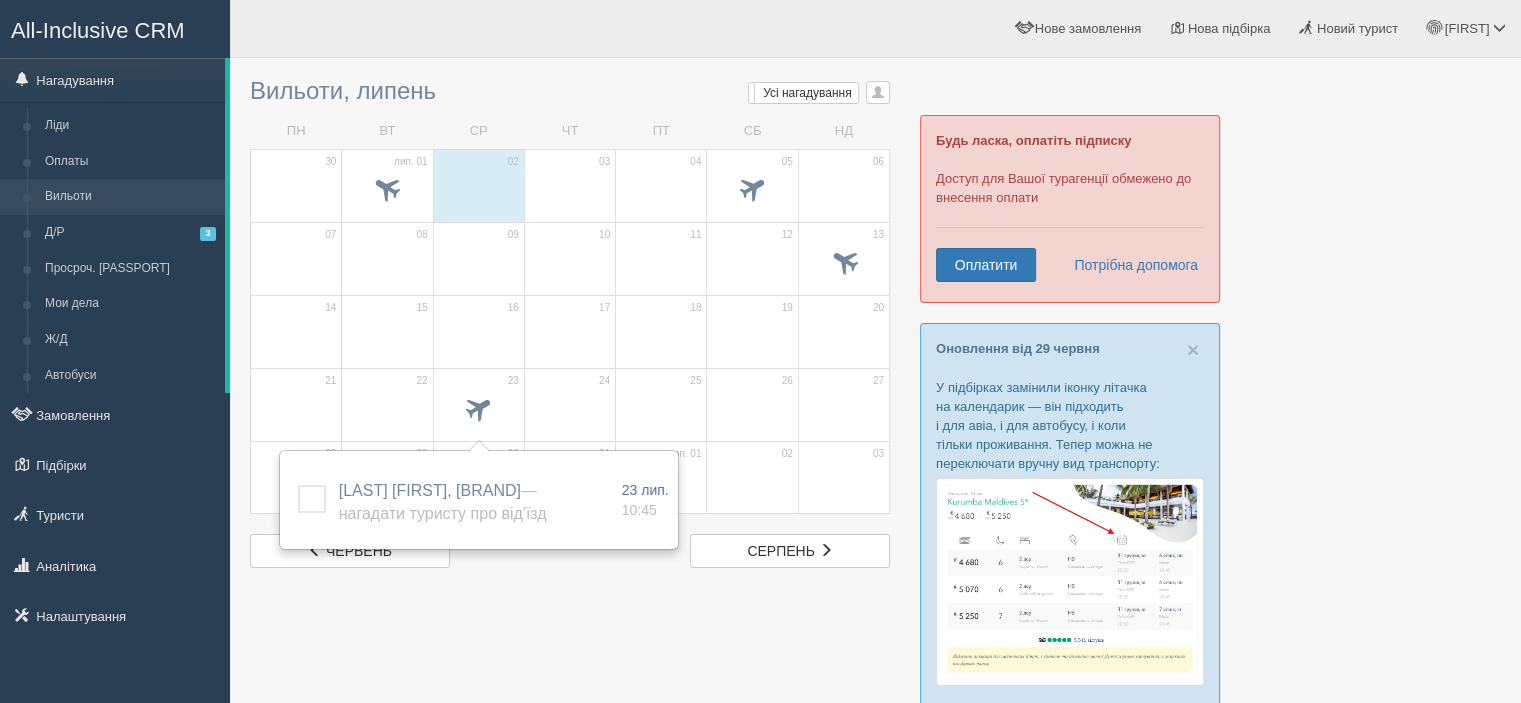 click at bounding box center [875, 650] 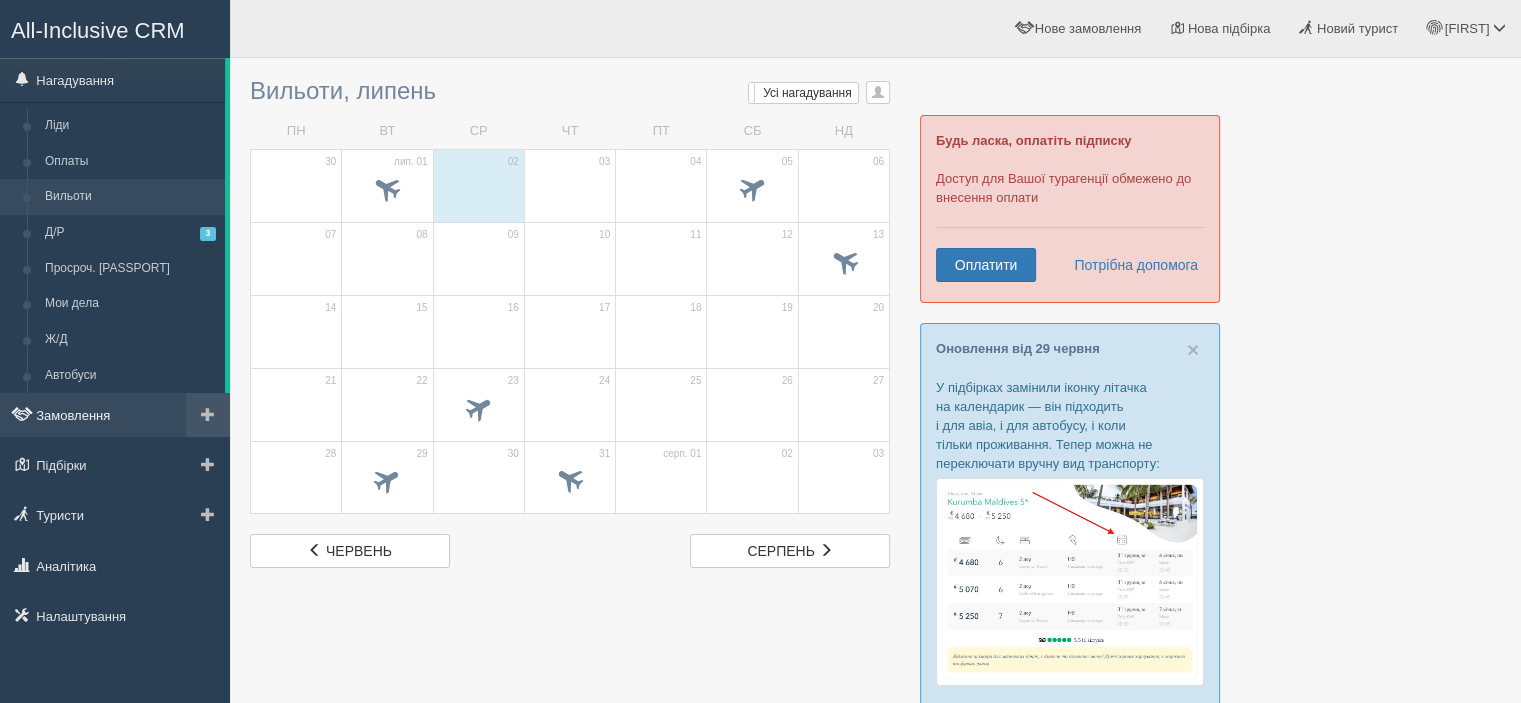 click on "Замовлення" at bounding box center [115, 415] 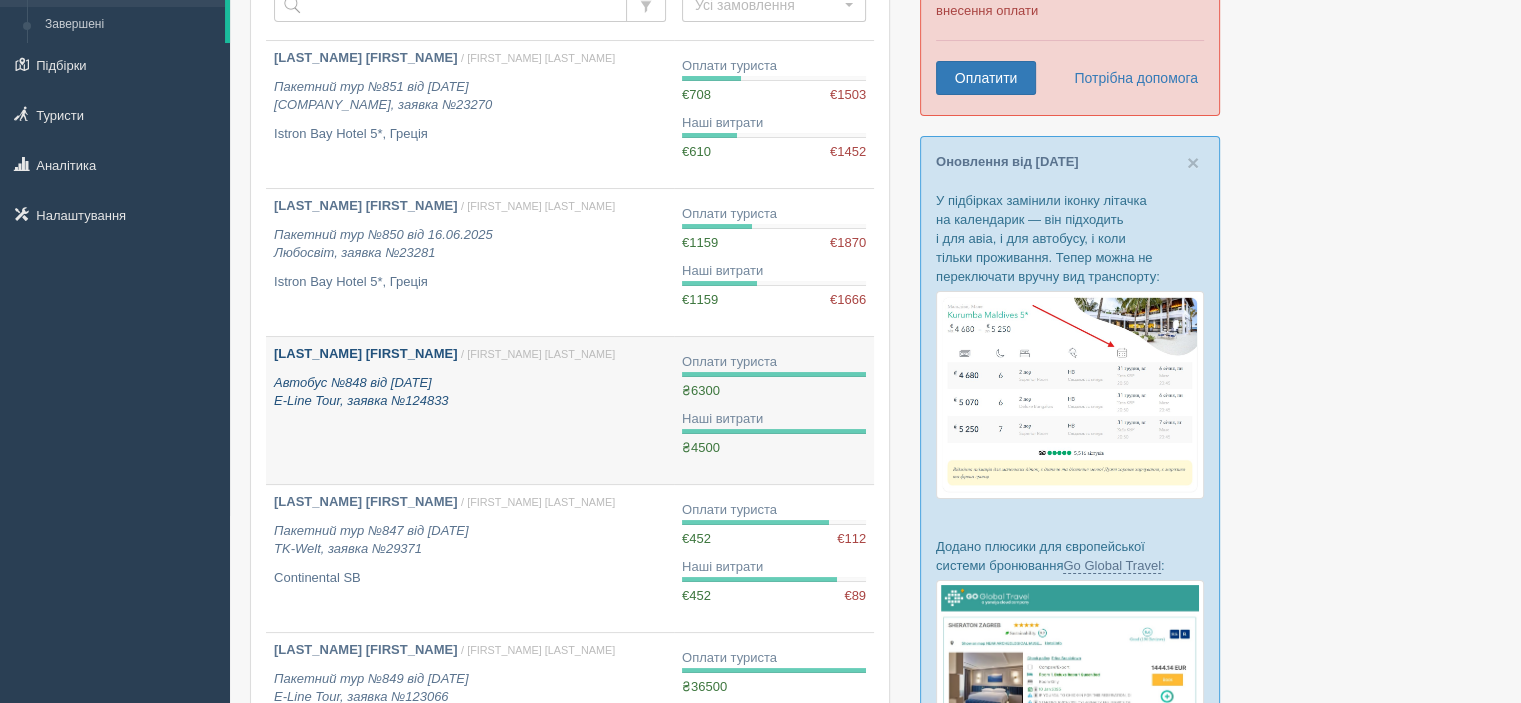 scroll, scrollTop: 200, scrollLeft: 0, axis: vertical 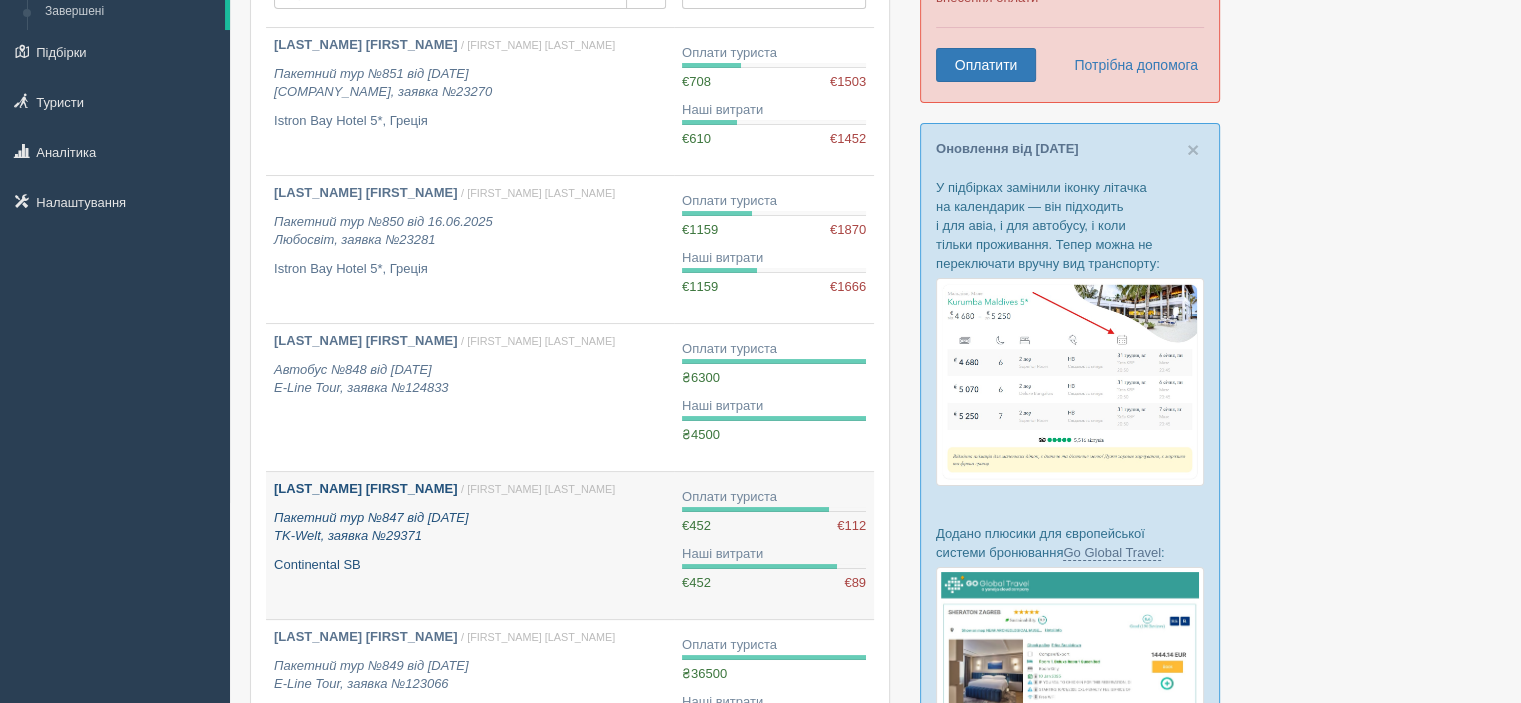 click on "[LAST] [FIRST]" at bounding box center (320, 488) 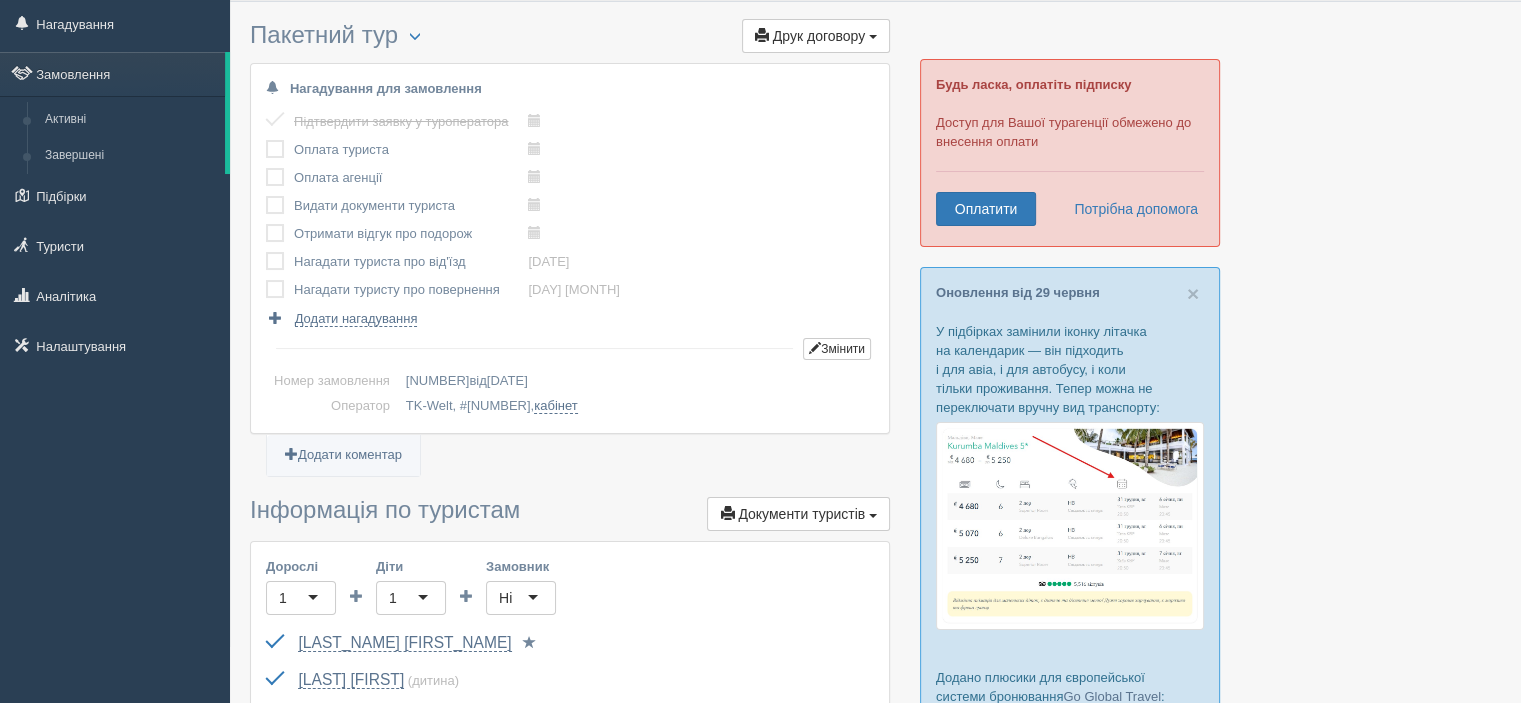 scroll, scrollTop: 0, scrollLeft: 0, axis: both 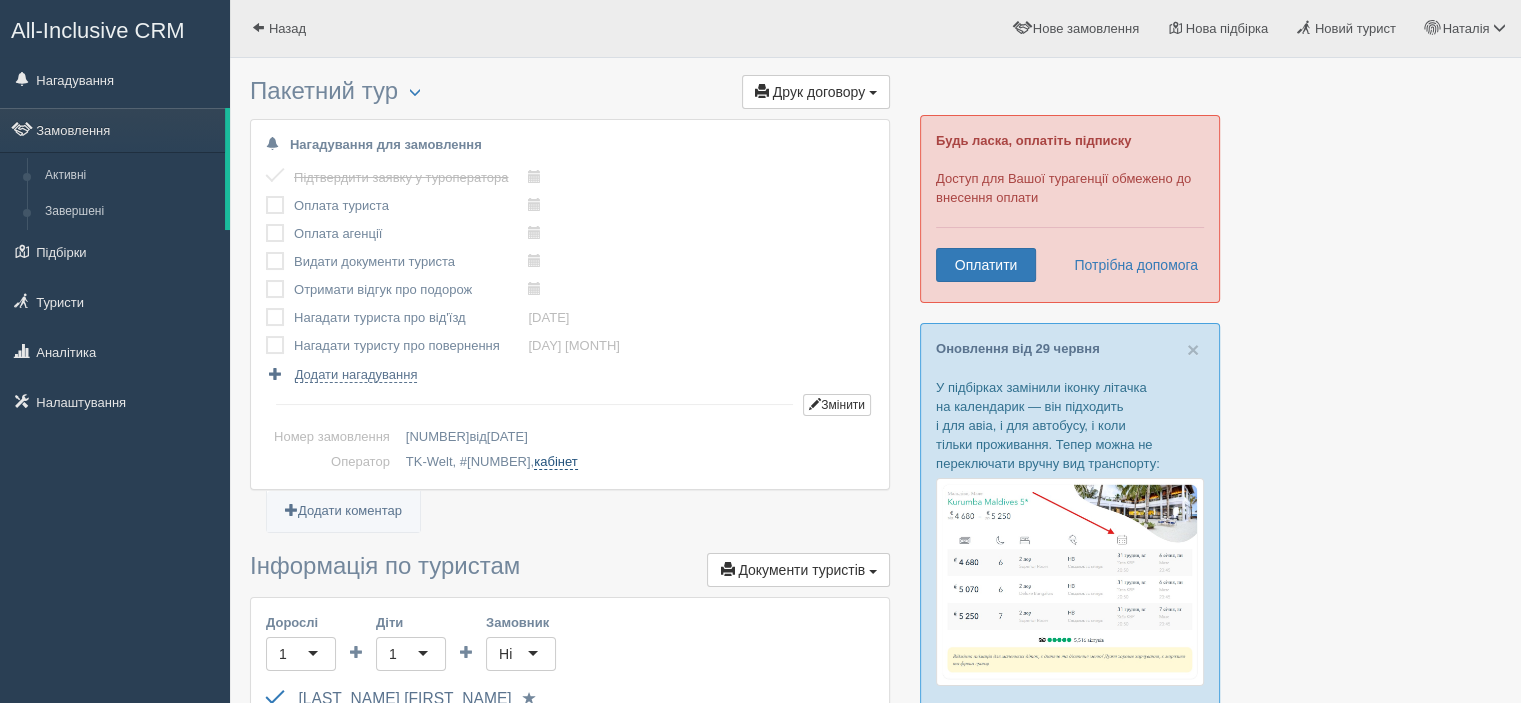 click on "кабінет" at bounding box center [560, 462] 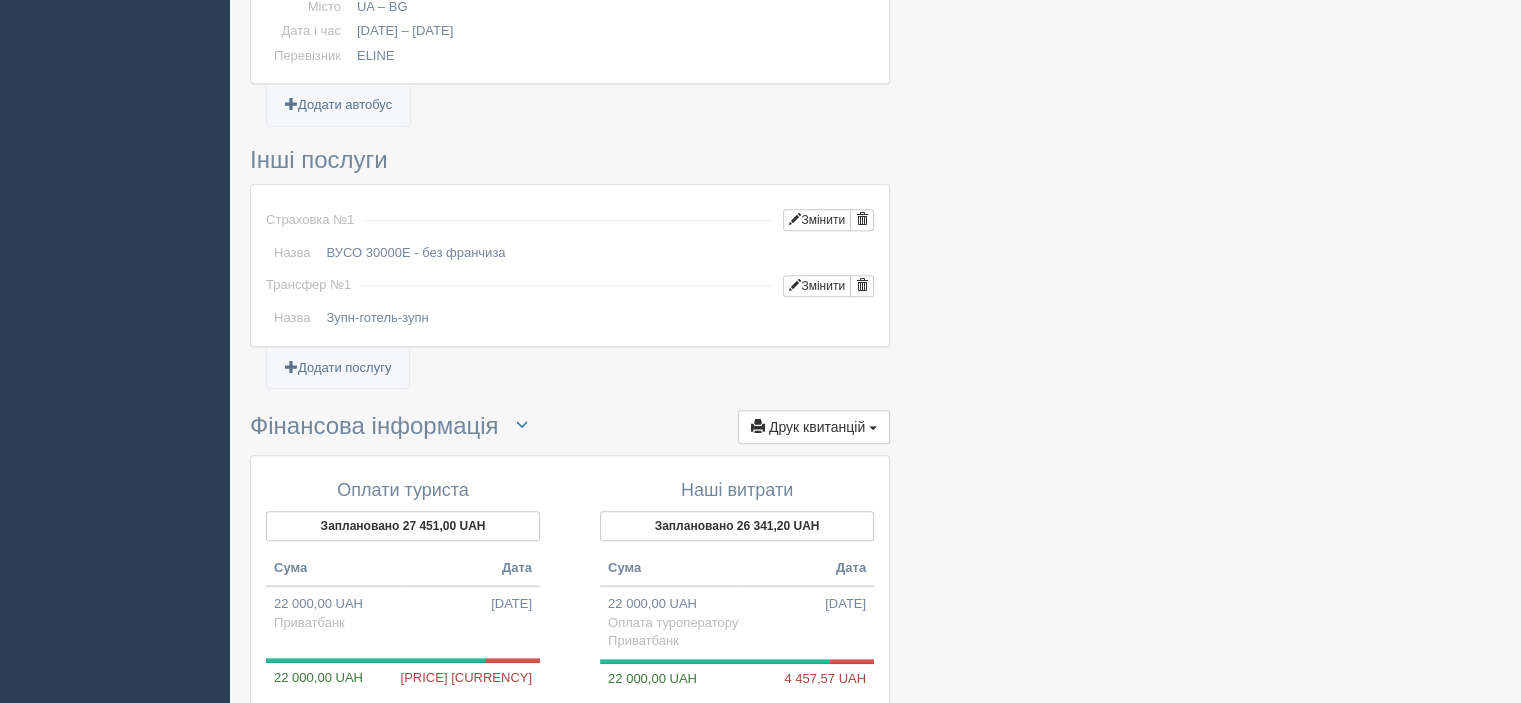 scroll, scrollTop: 1700, scrollLeft: 0, axis: vertical 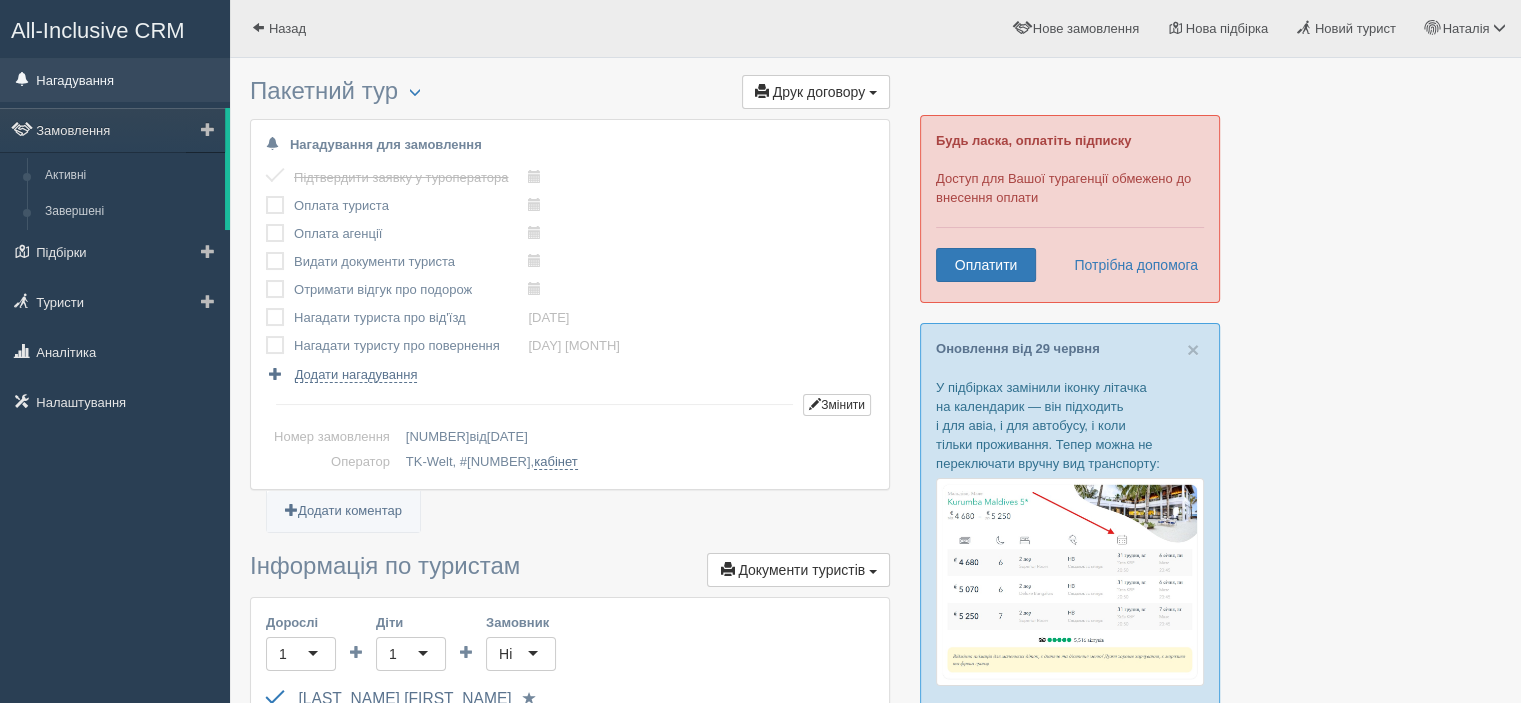click on "Нагадування" at bounding box center (115, 80) 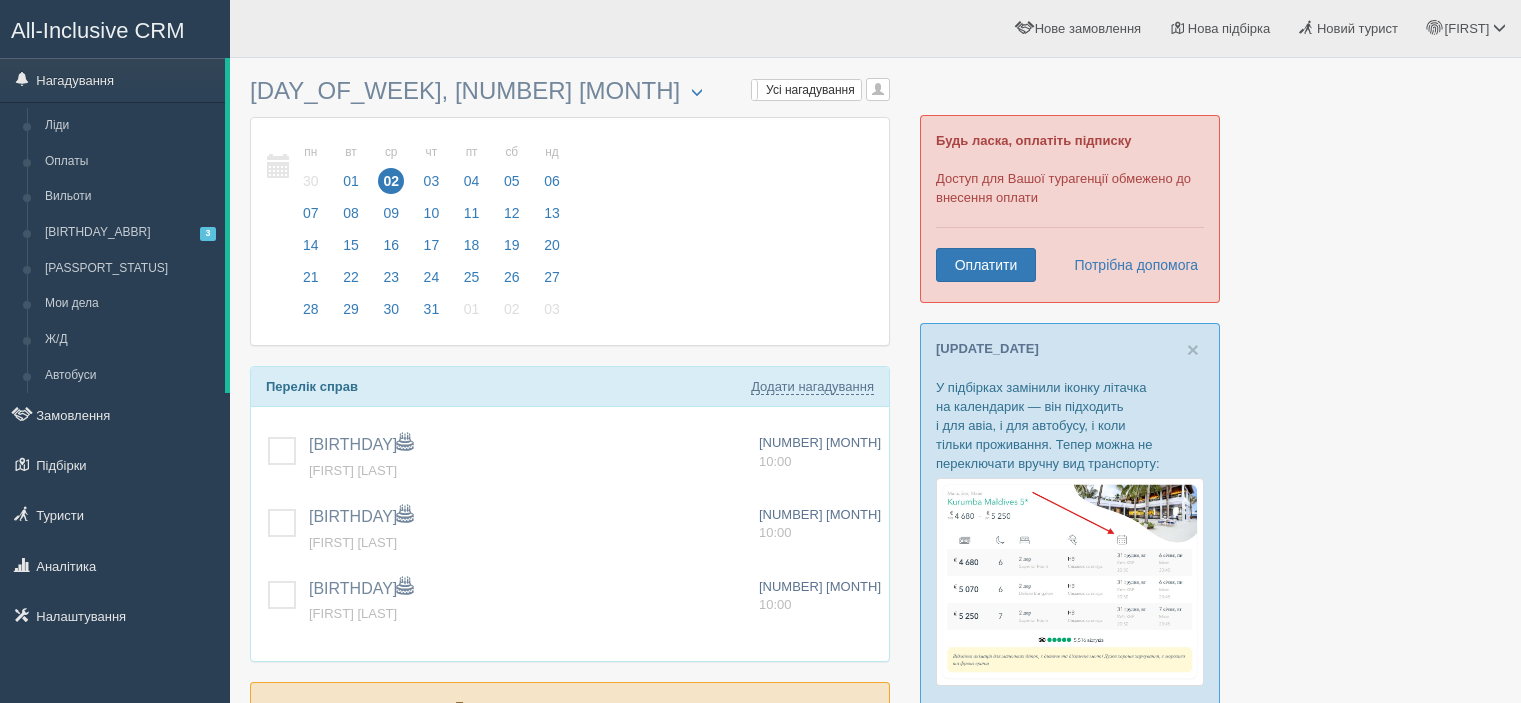 scroll, scrollTop: 0, scrollLeft: 0, axis: both 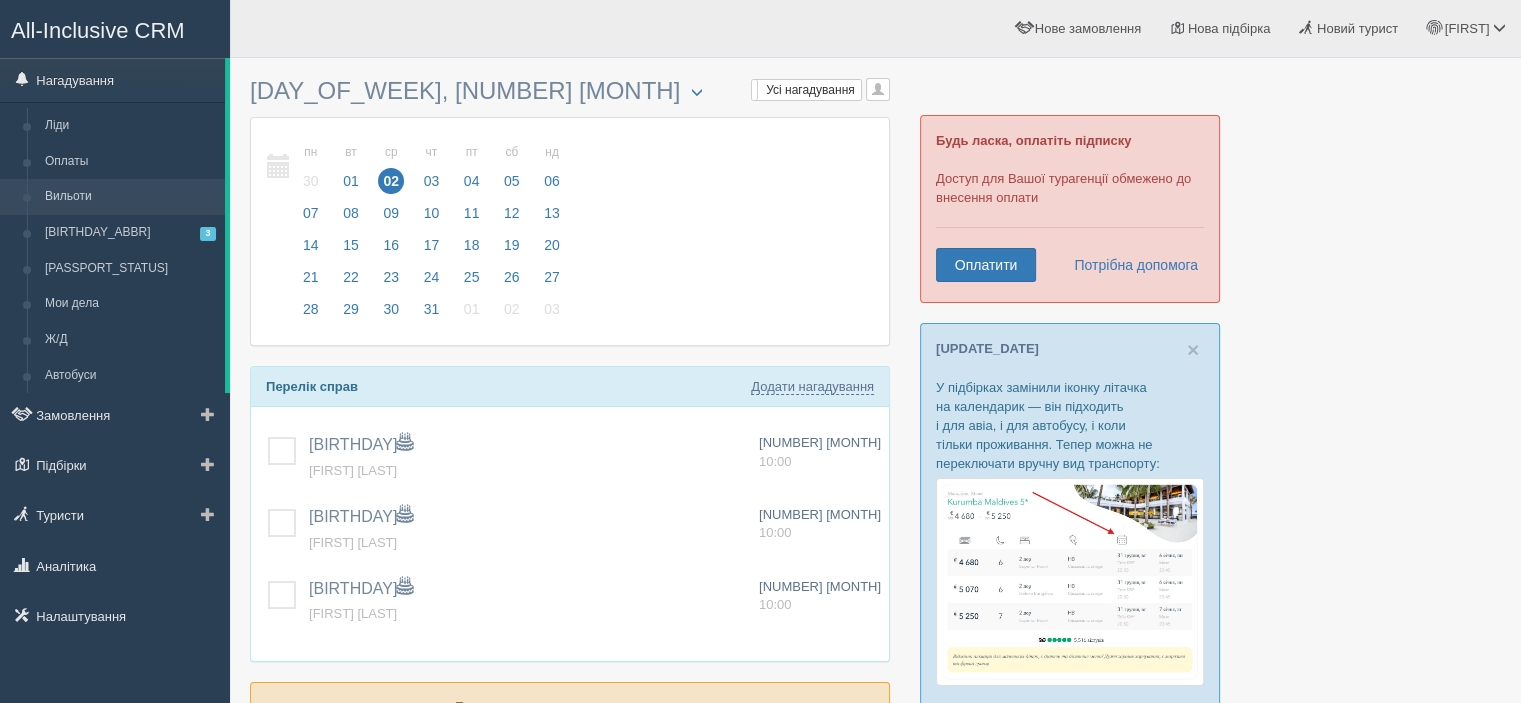 click on "Вильоти" at bounding box center (130, 197) 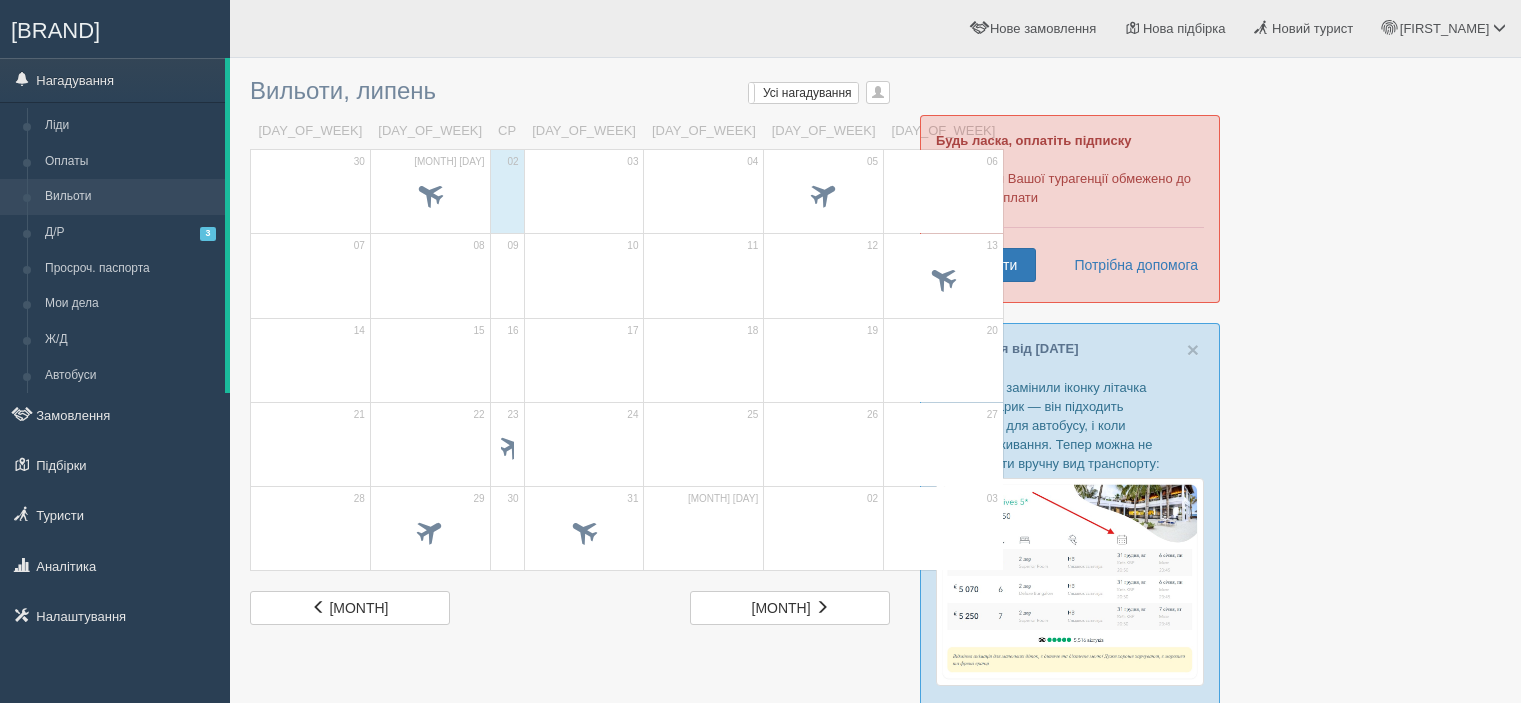 scroll, scrollTop: 0, scrollLeft: 0, axis: both 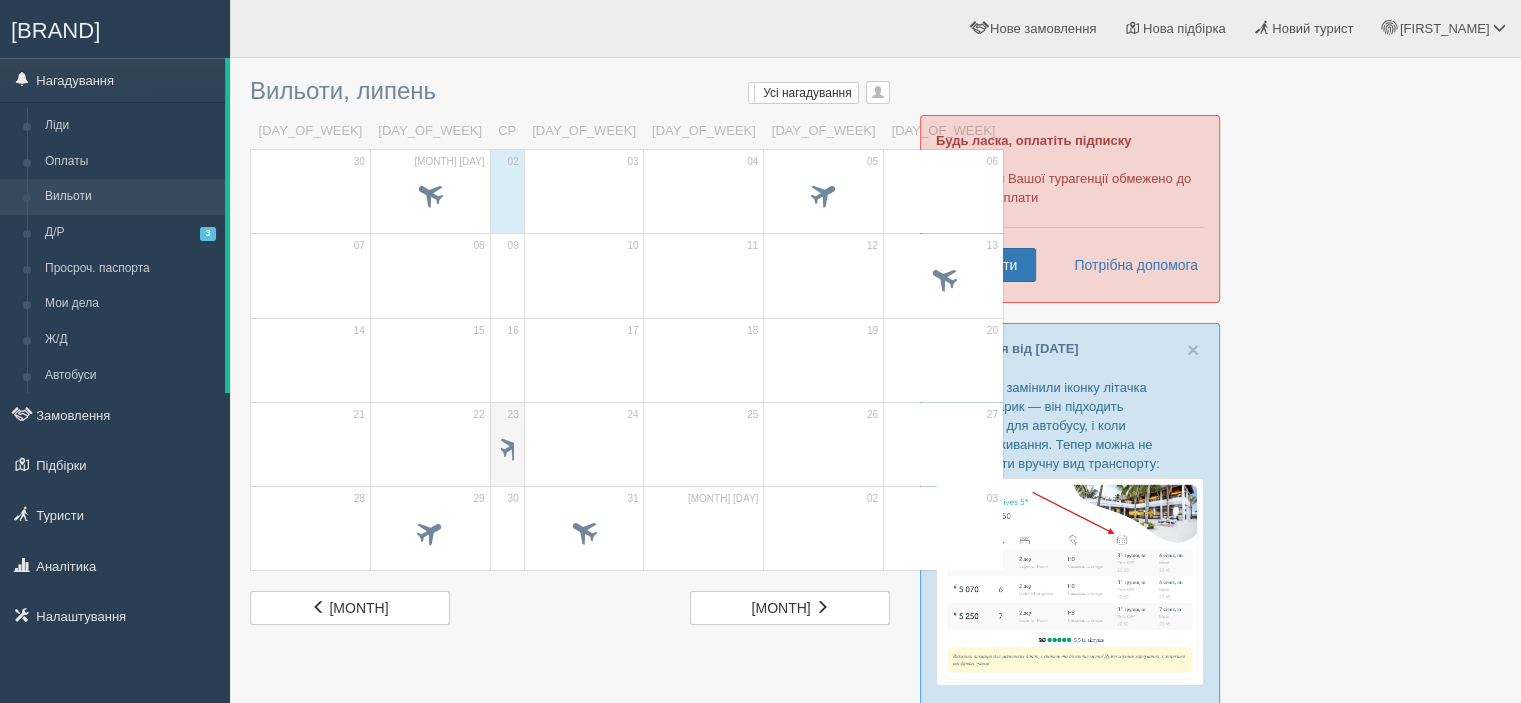 click at bounding box center (512, 446) 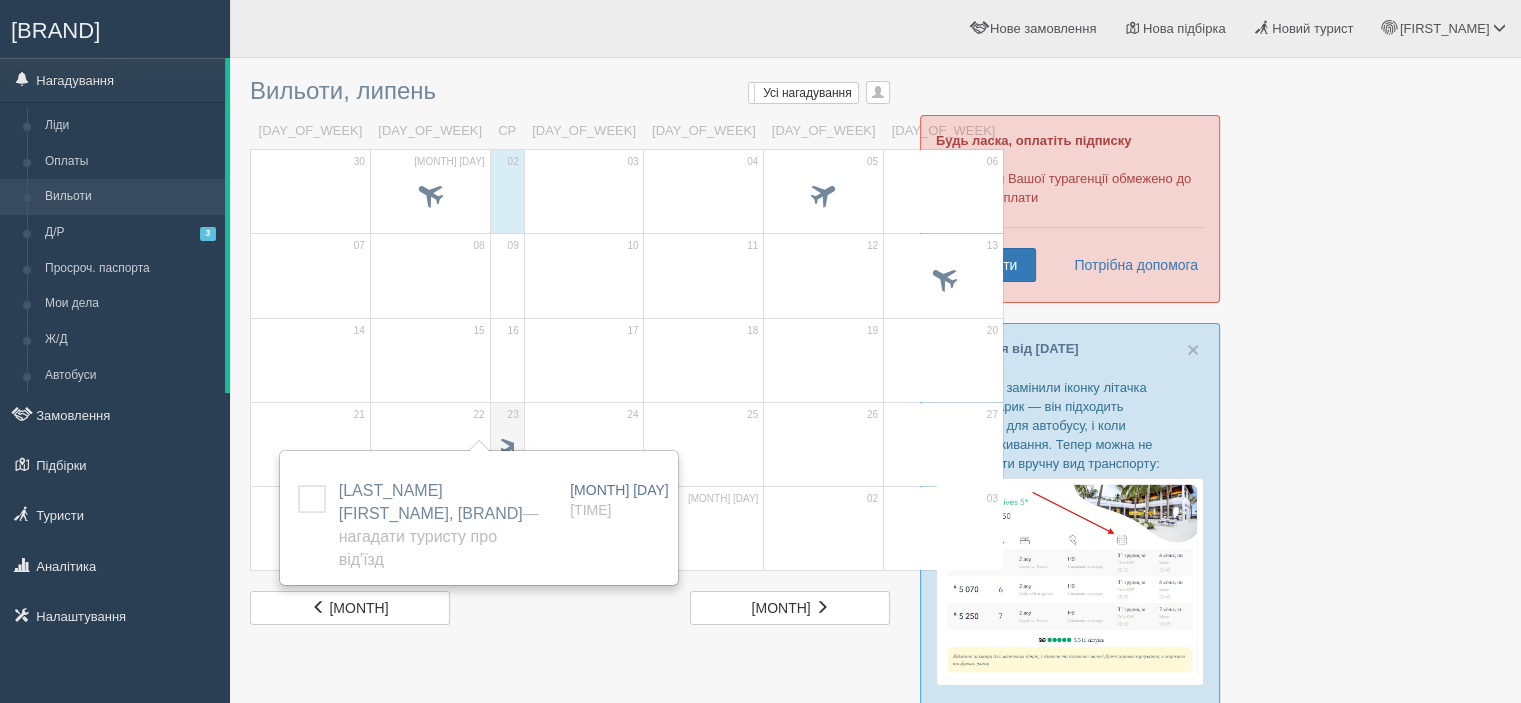 click at bounding box center (512, 446) 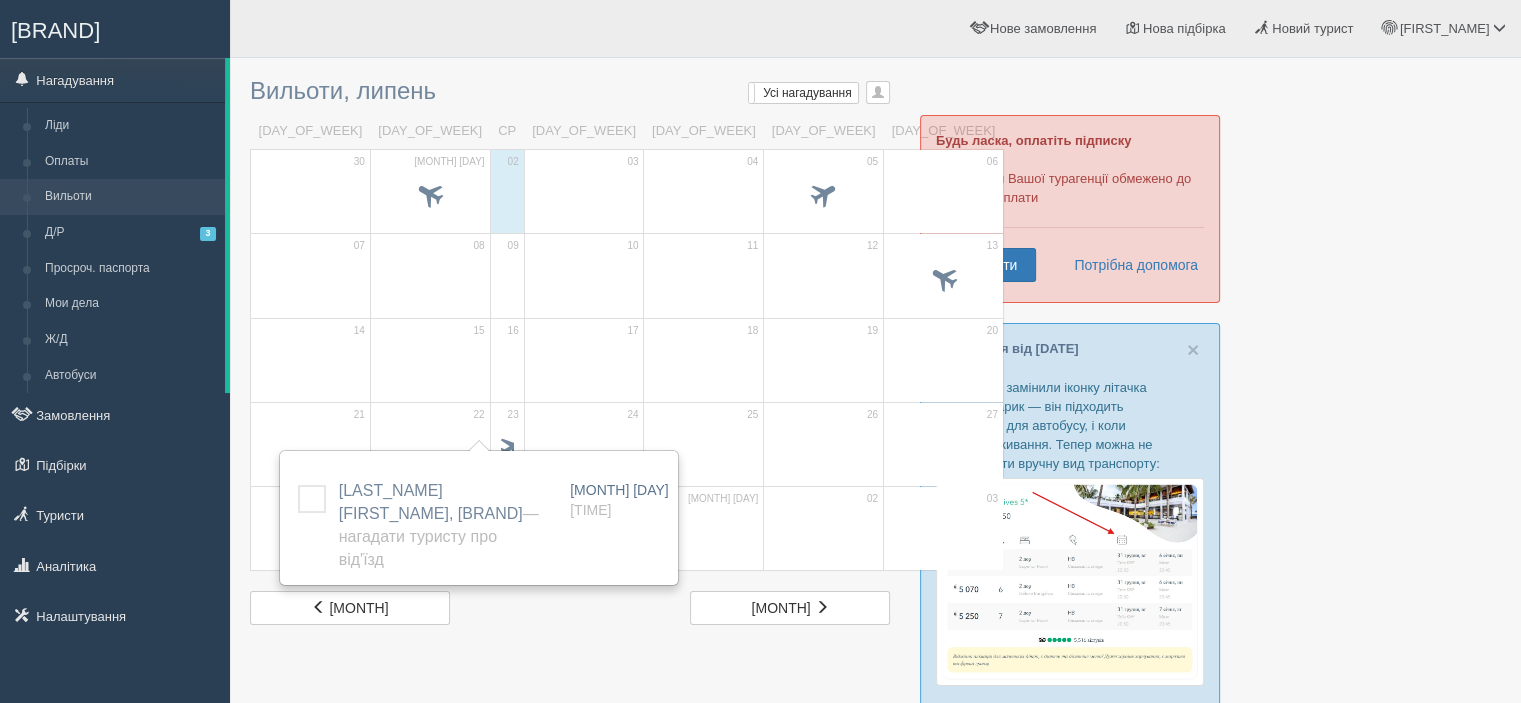 click at bounding box center (875, 650) 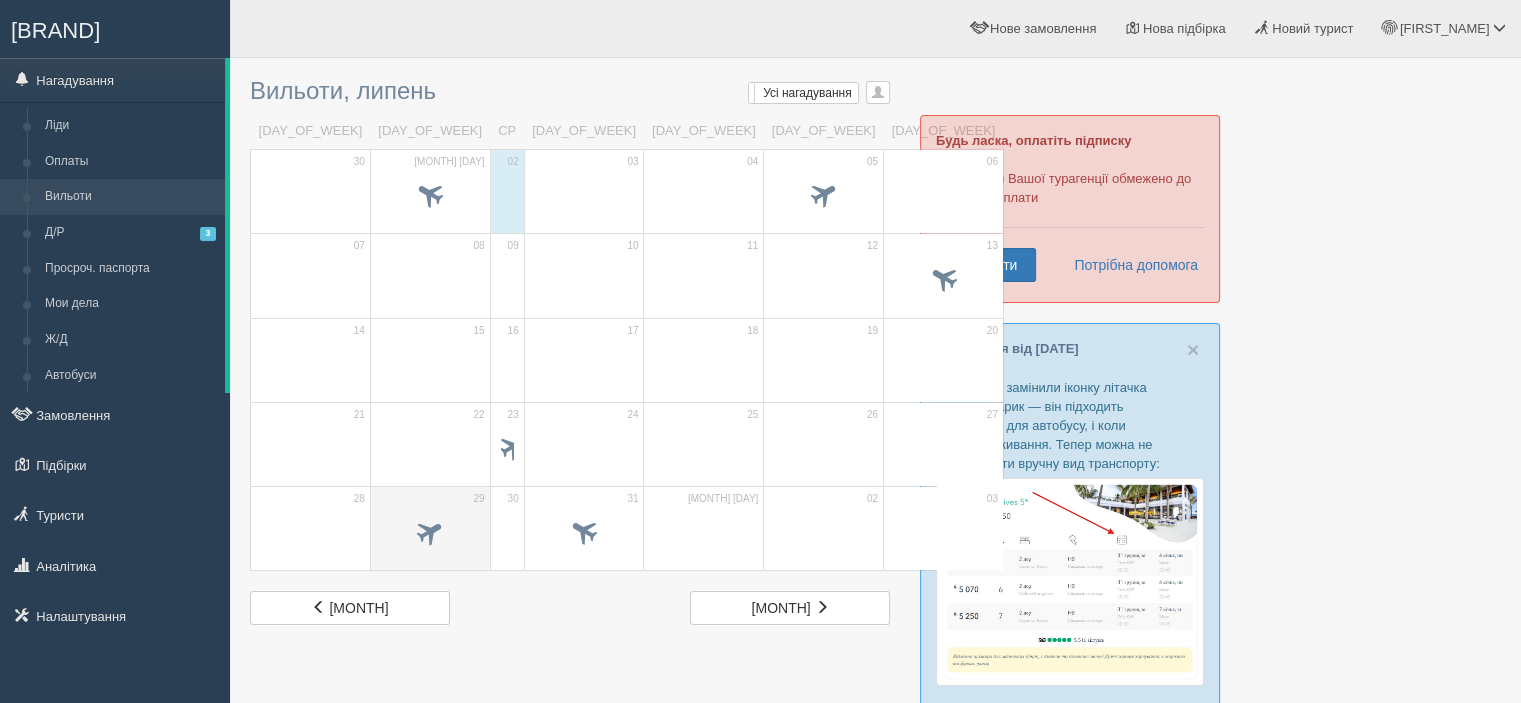 click at bounding box center [430, 196] 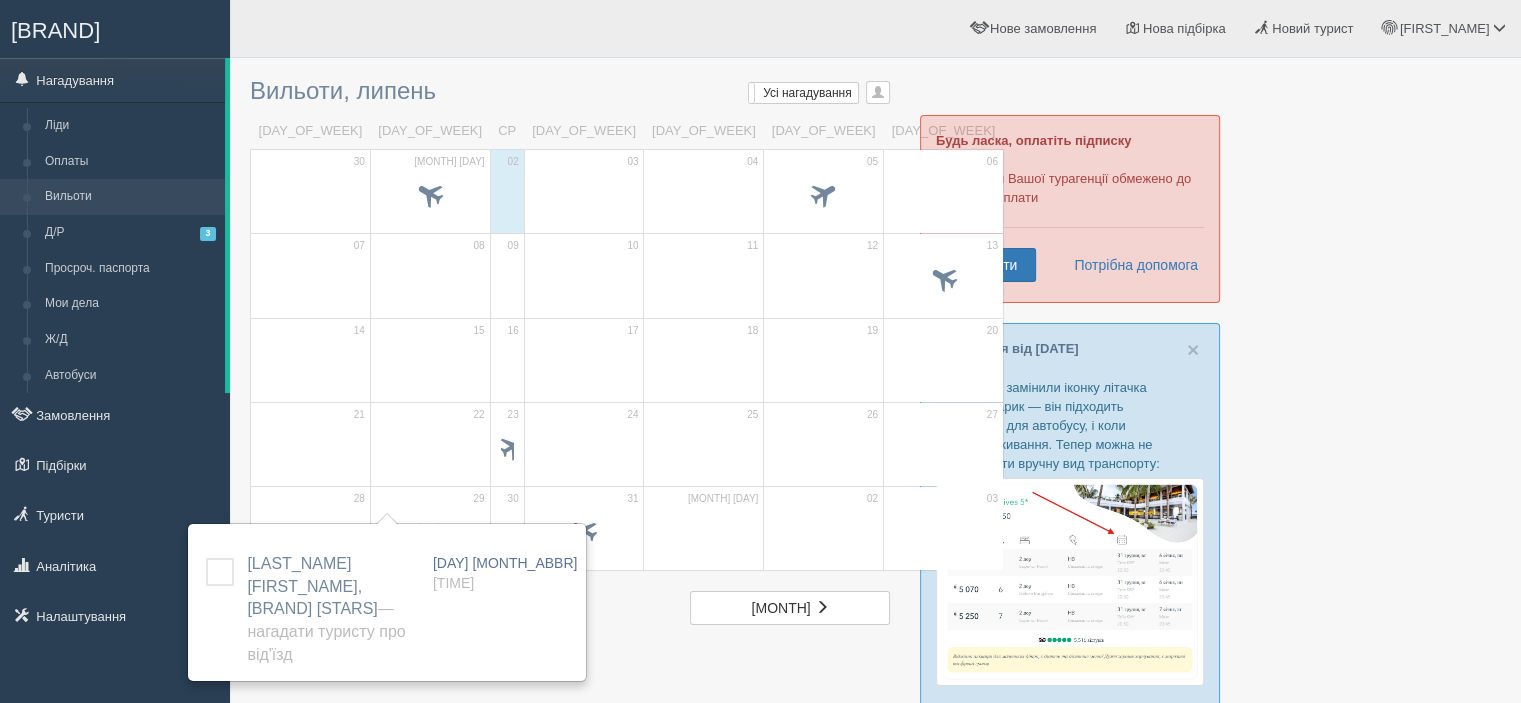 click at bounding box center [875, 650] 